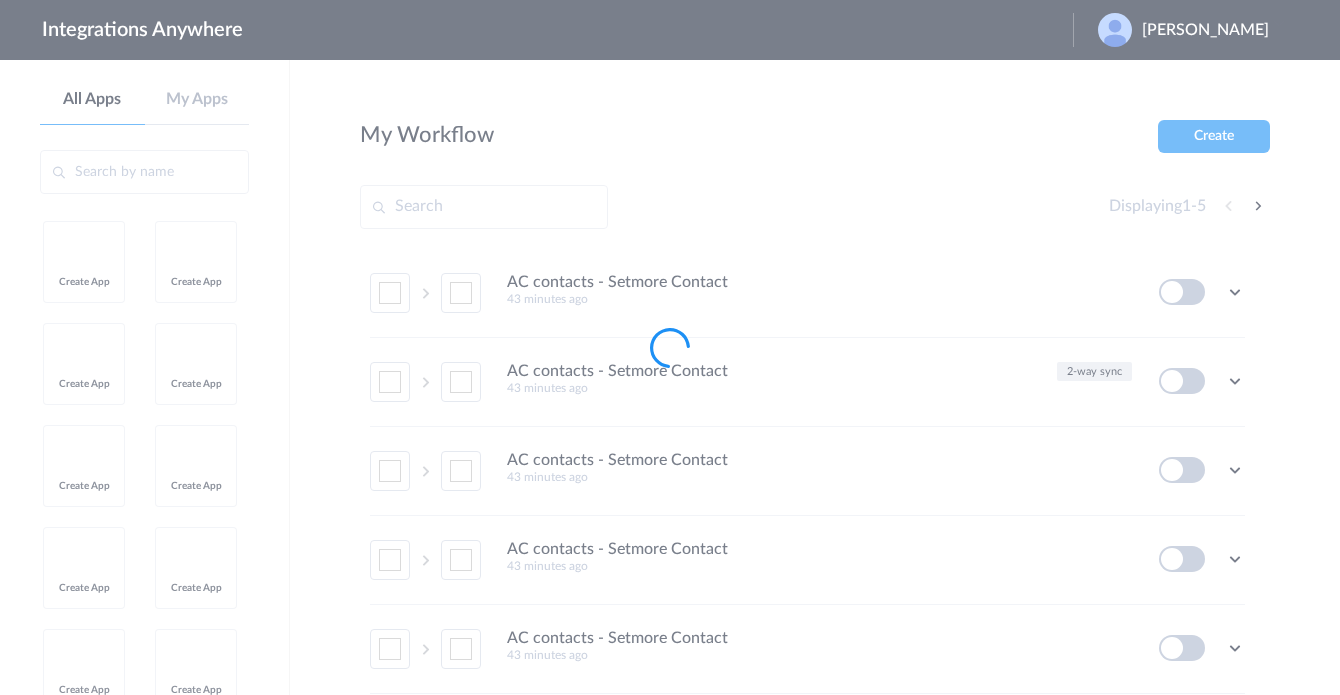 scroll, scrollTop: 0, scrollLeft: 0, axis: both 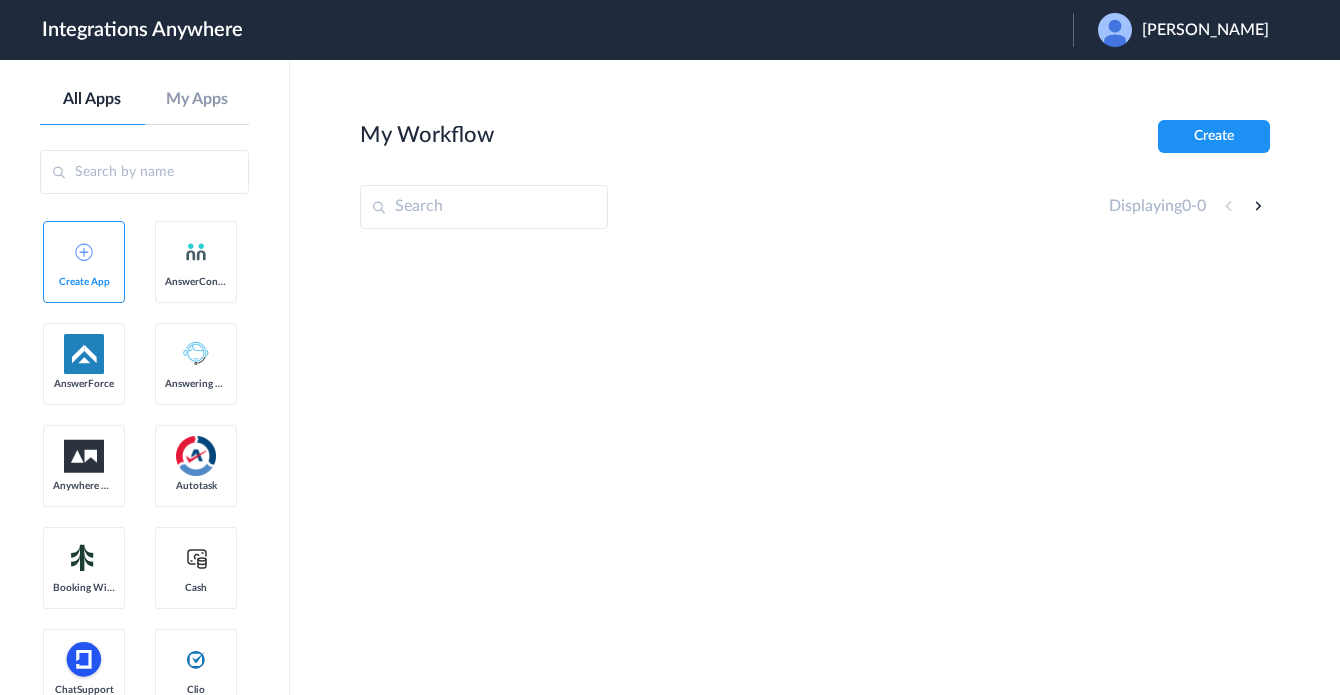 click at bounding box center (484, 207) 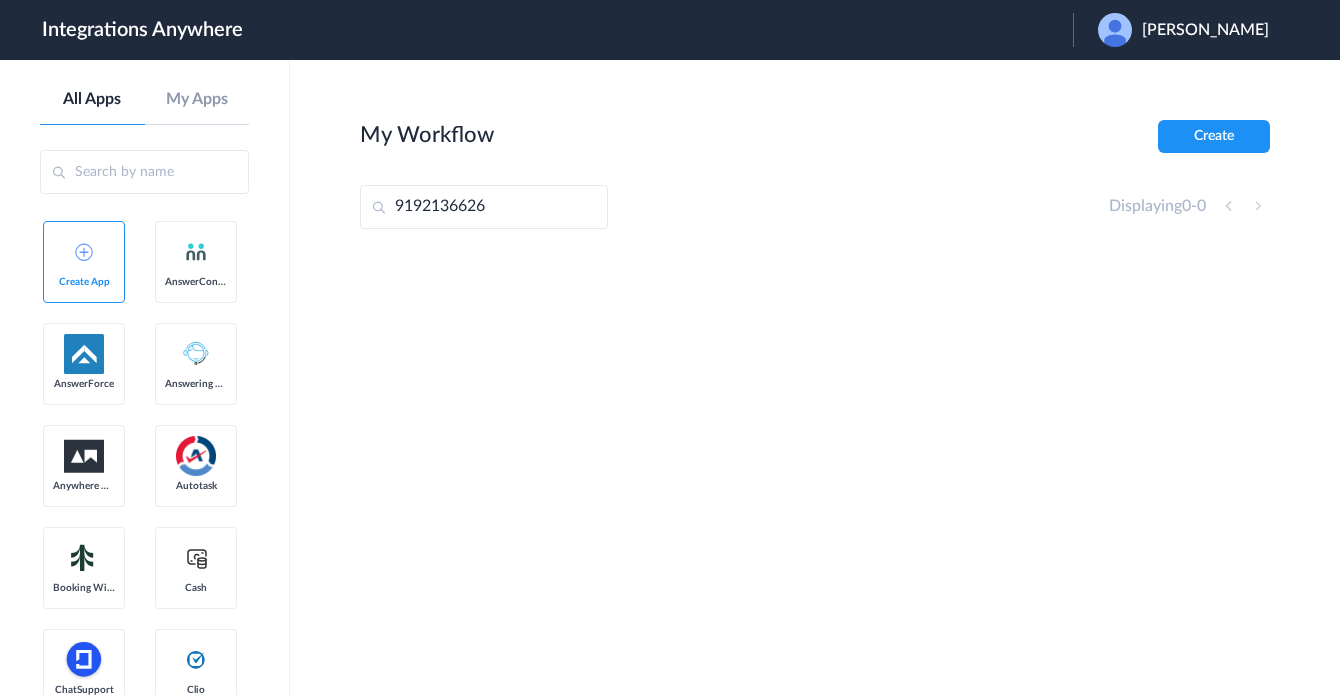 type on "9192136626" 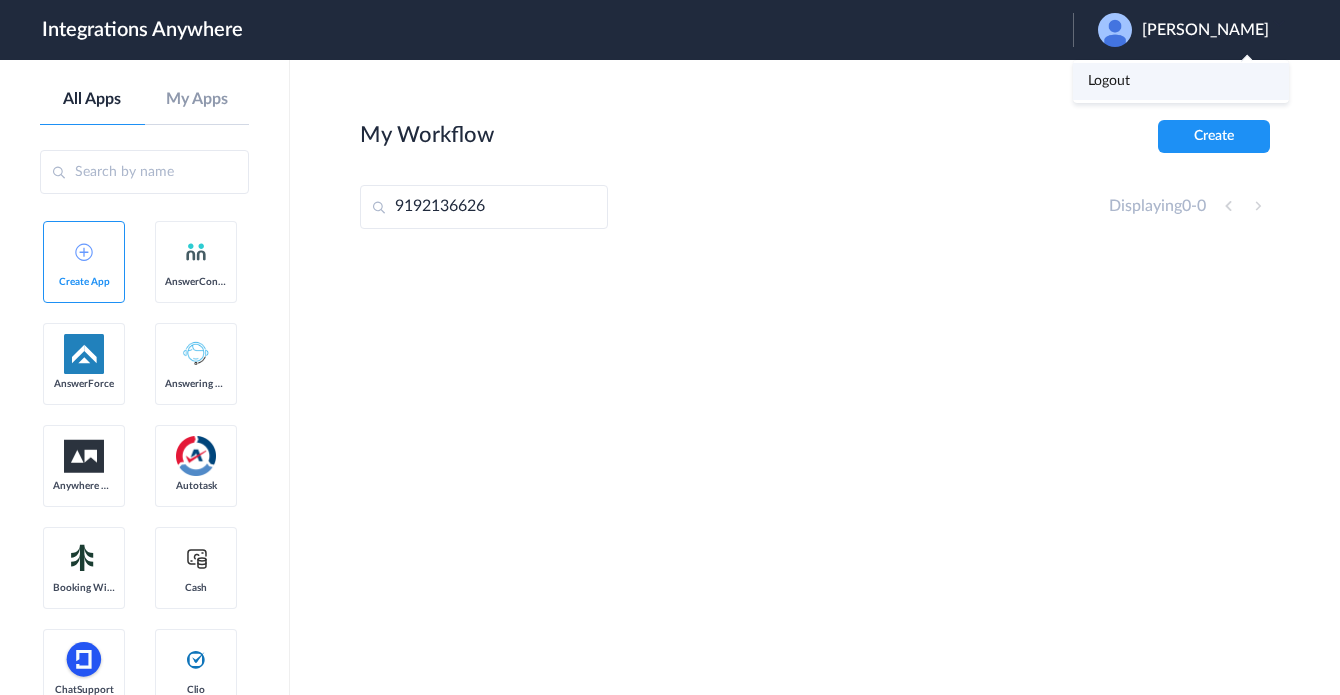 click on "Logout" at bounding box center [1109, 81] 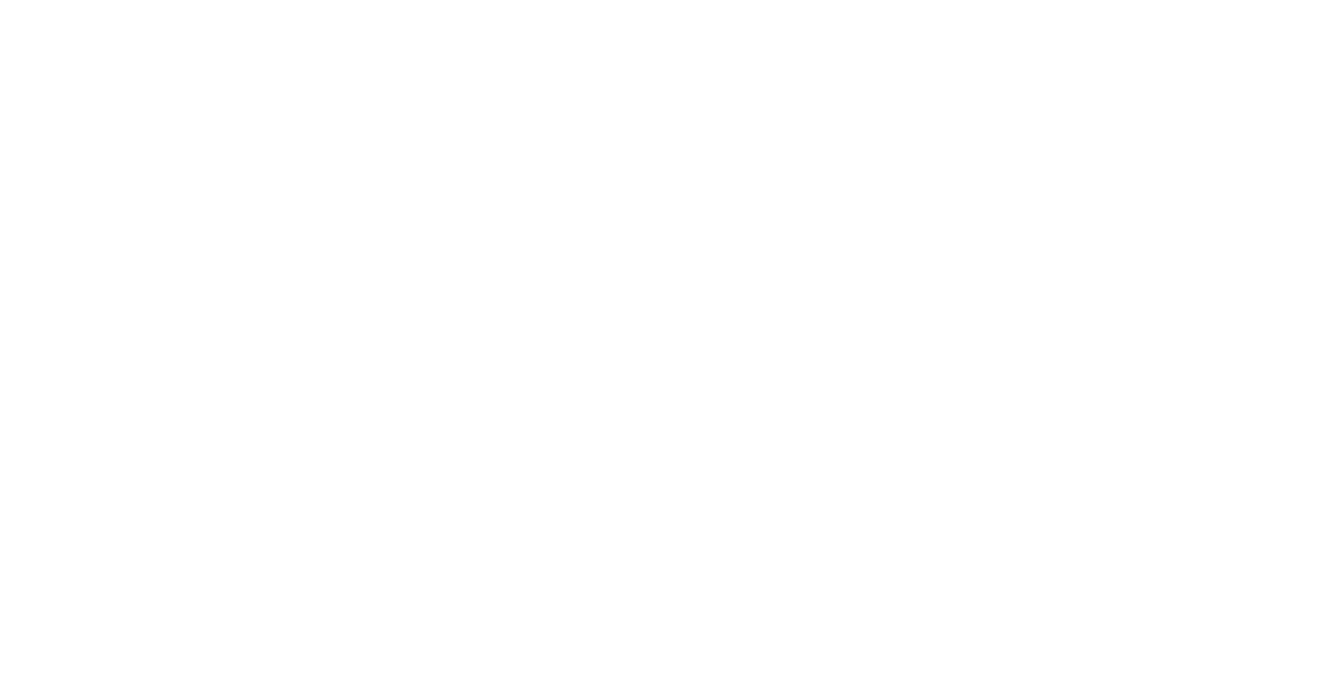 scroll, scrollTop: 0, scrollLeft: 0, axis: both 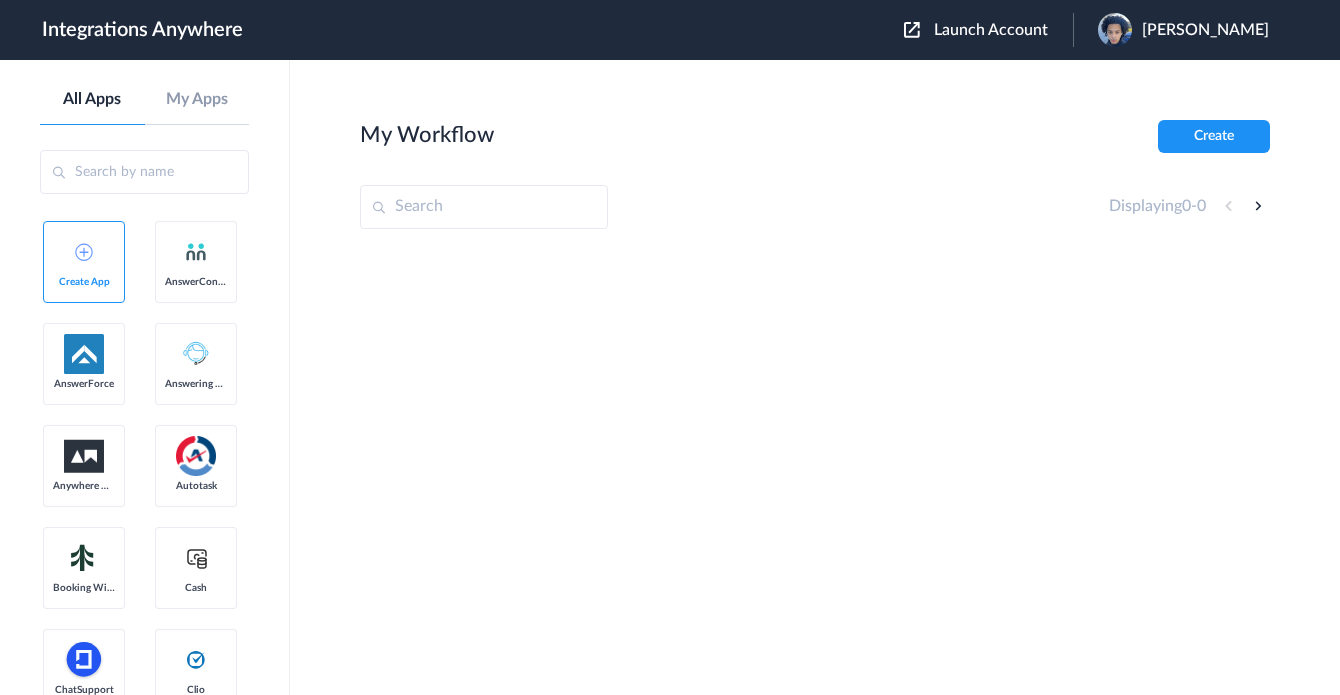 click on "Launch Account" at bounding box center (991, 30) 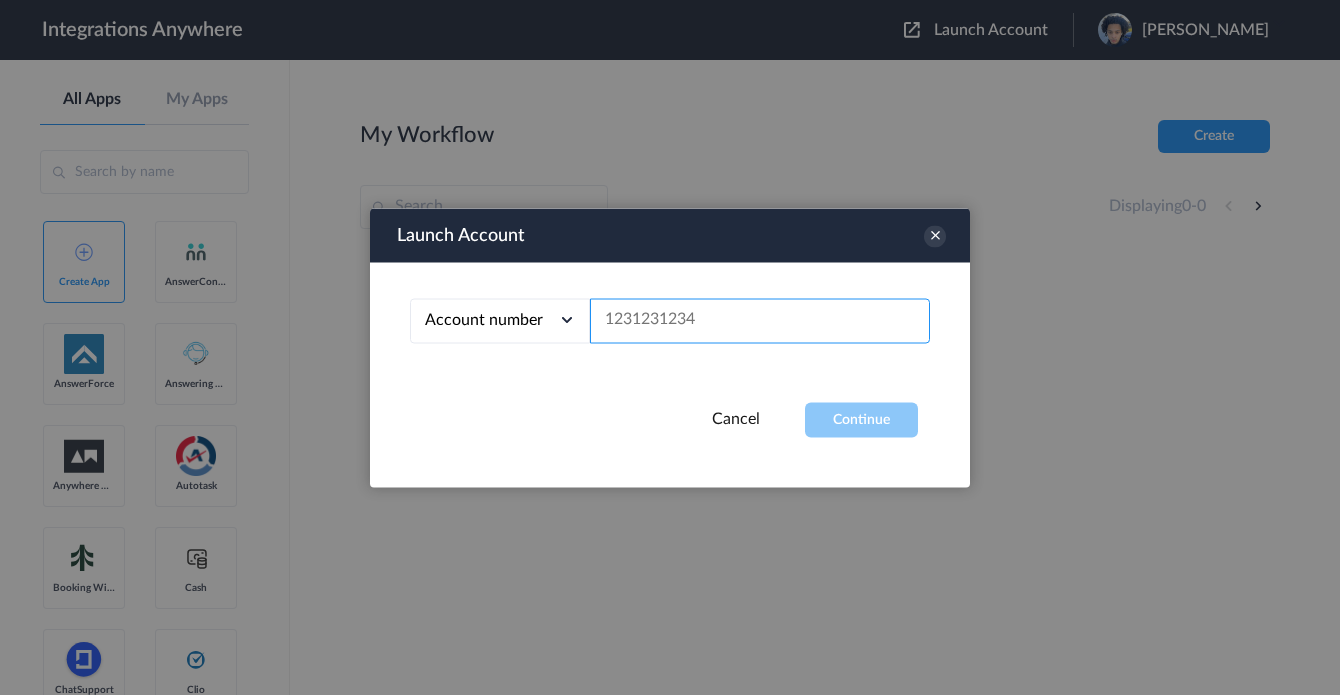 click at bounding box center [760, 320] 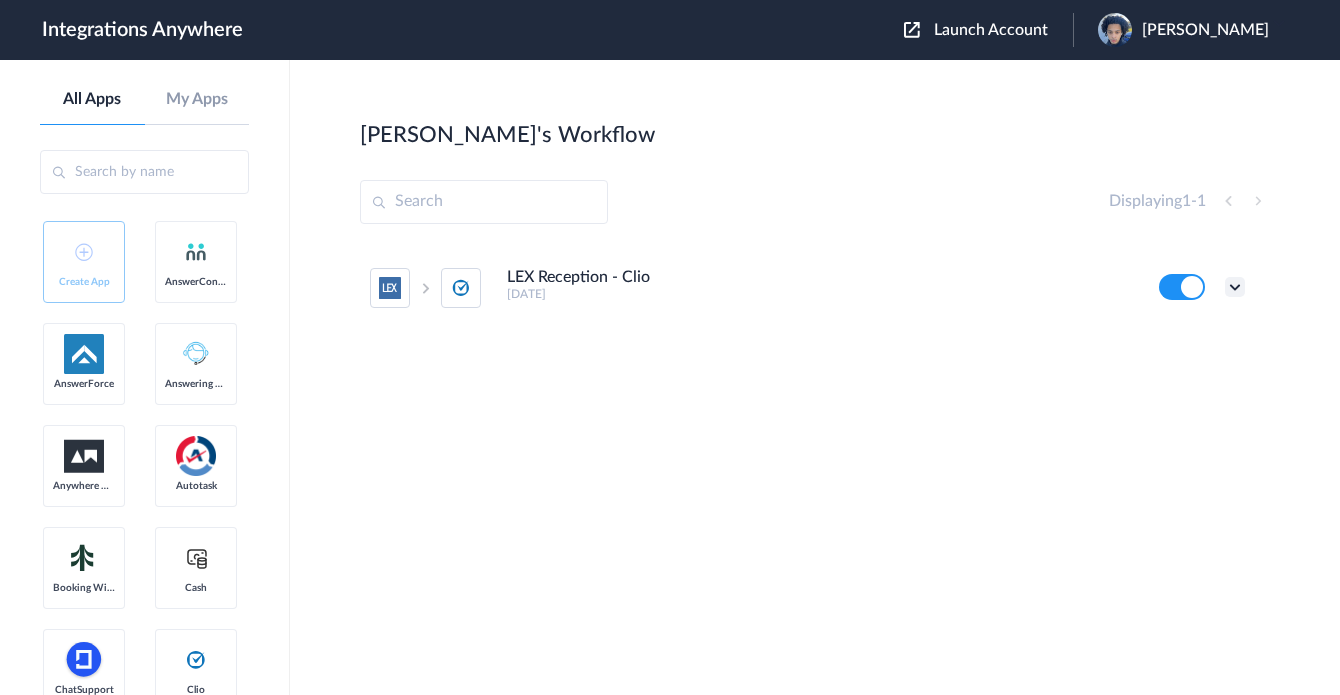 click at bounding box center (1235, 287) 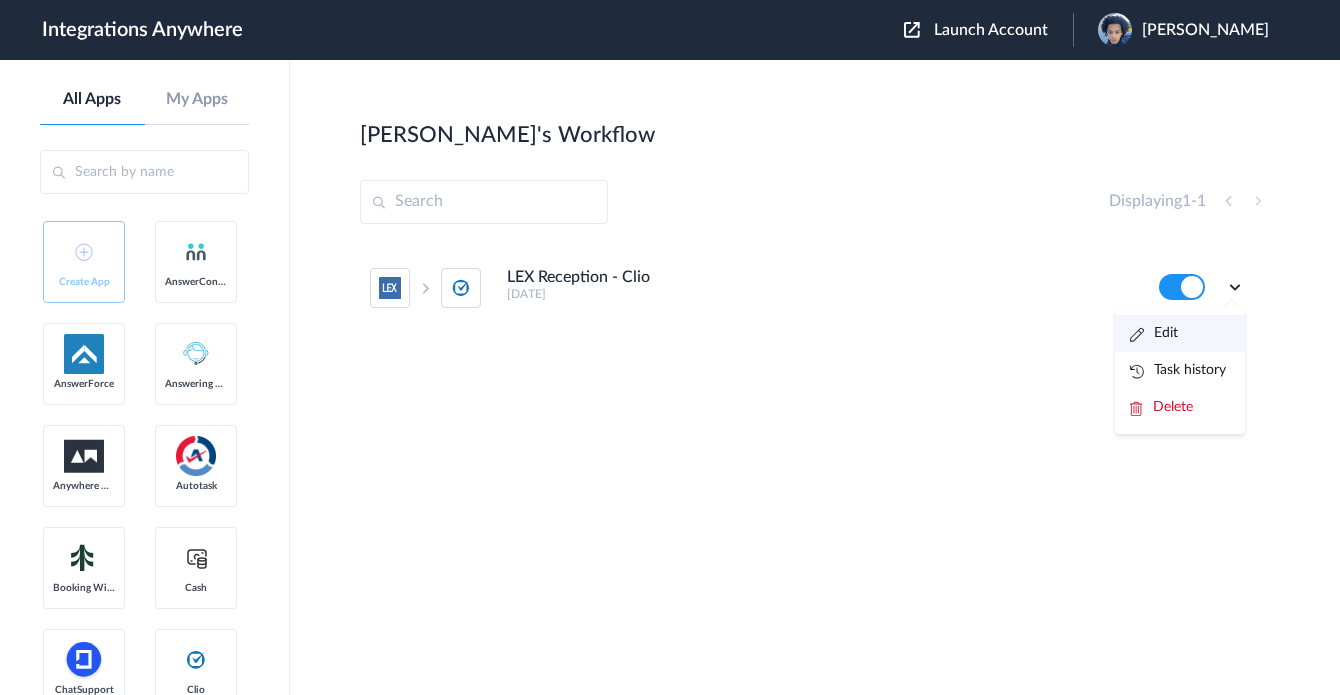 click on "Edit" at bounding box center (1154, 333) 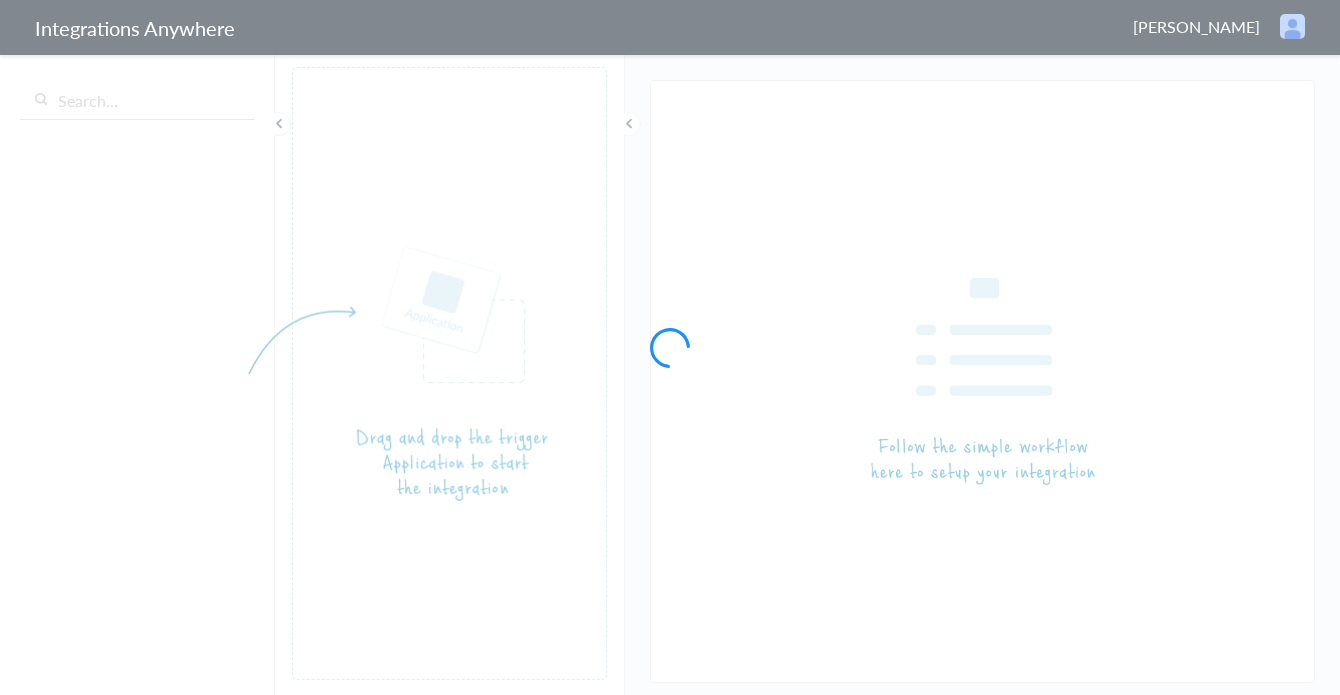 scroll, scrollTop: 0, scrollLeft: 0, axis: both 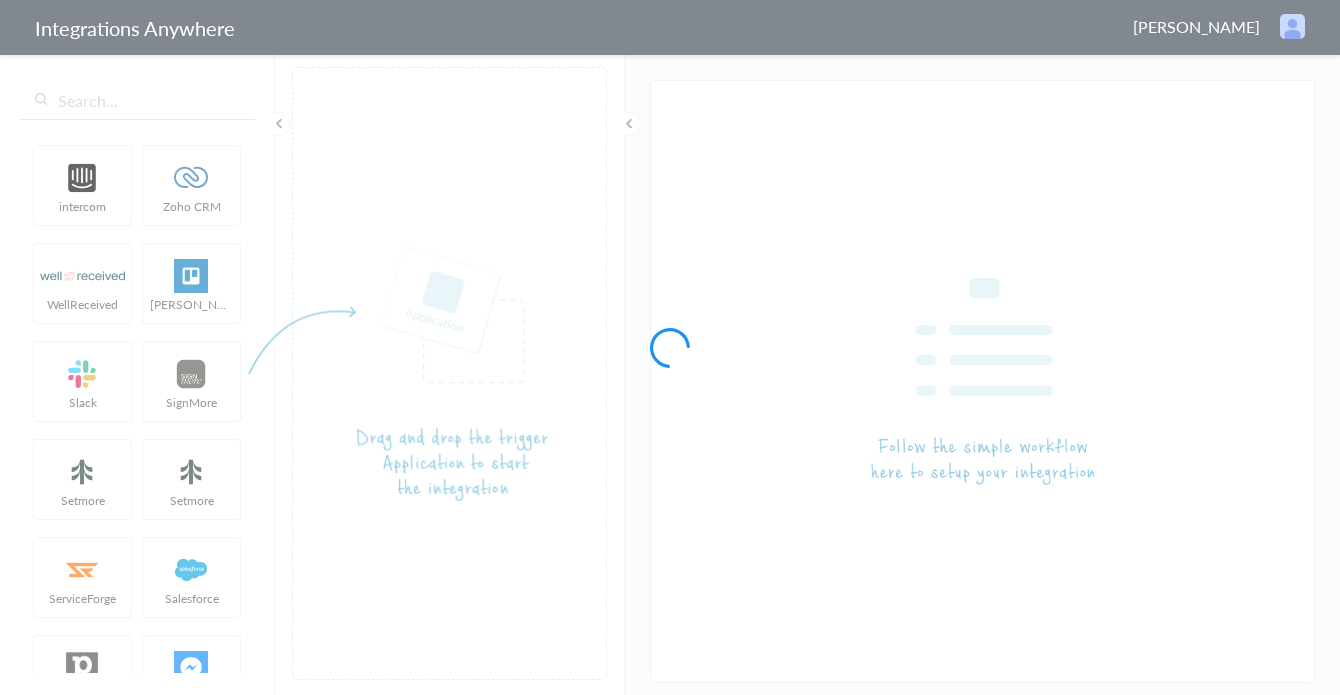 type on "LEX Reception - Clio" 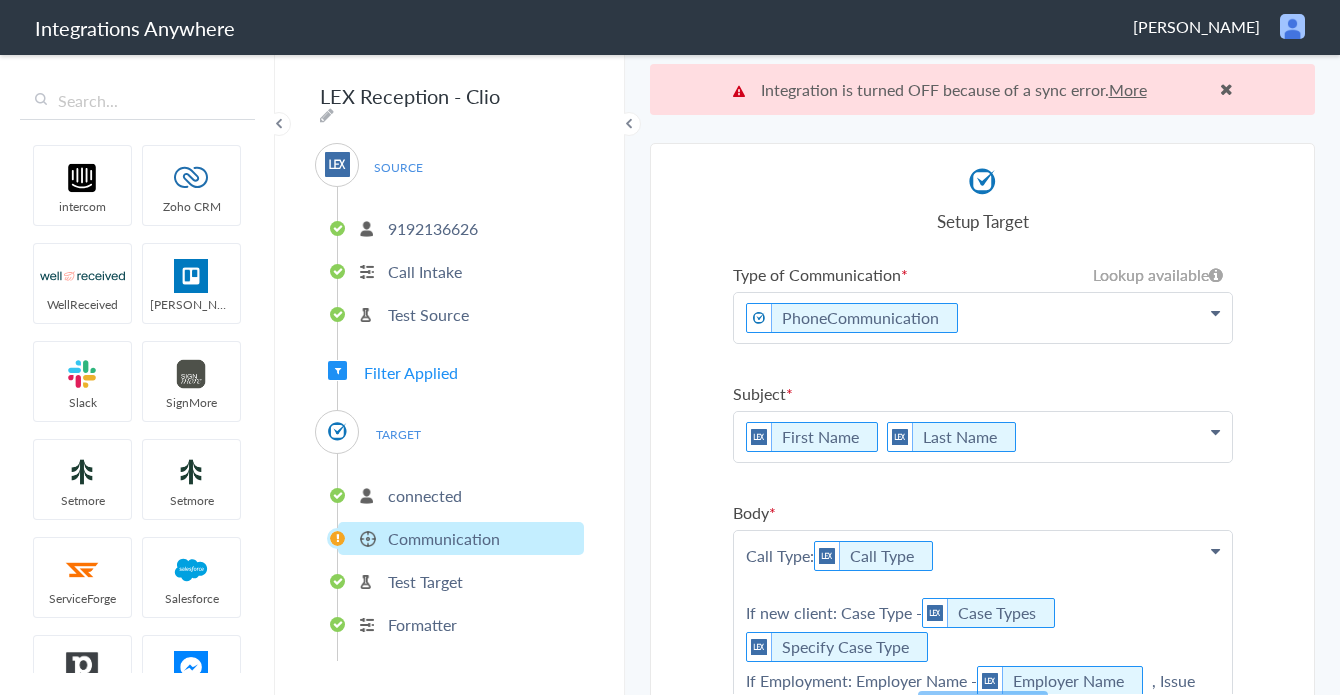 click on "Filter
Applied" at bounding box center [411, 372] 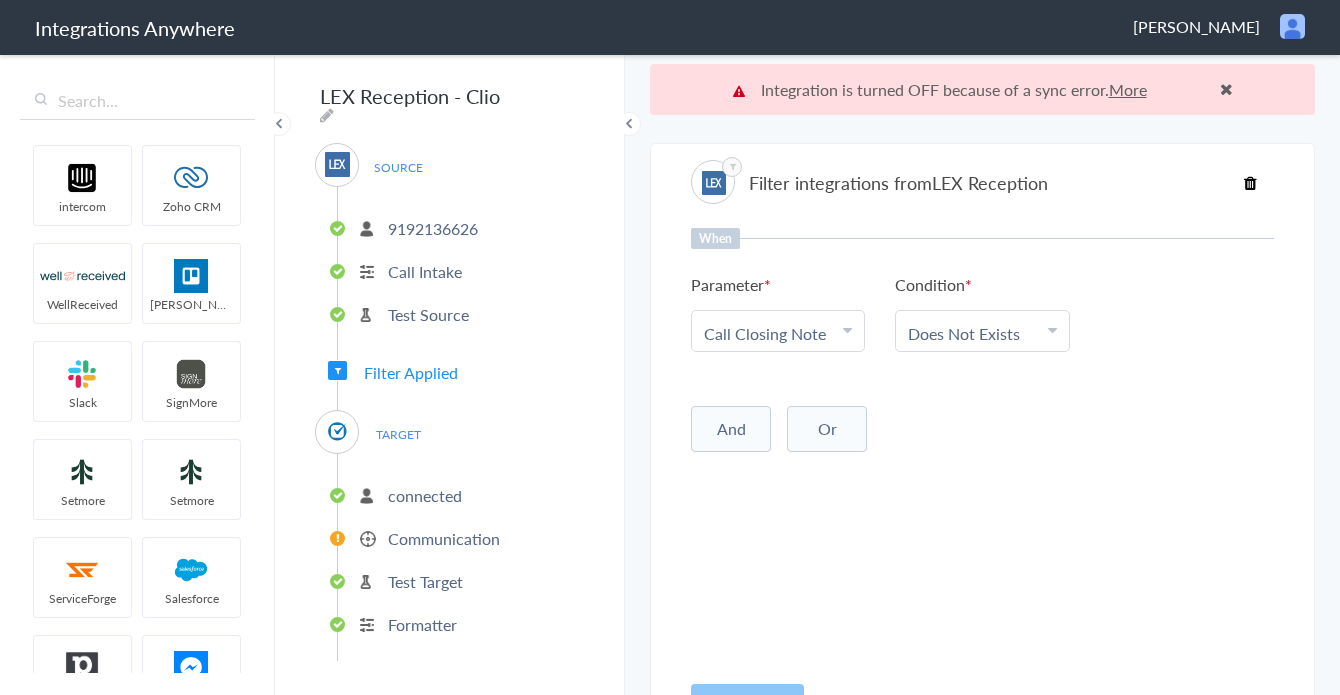 click on "Communication" at bounding box center [444, 538] 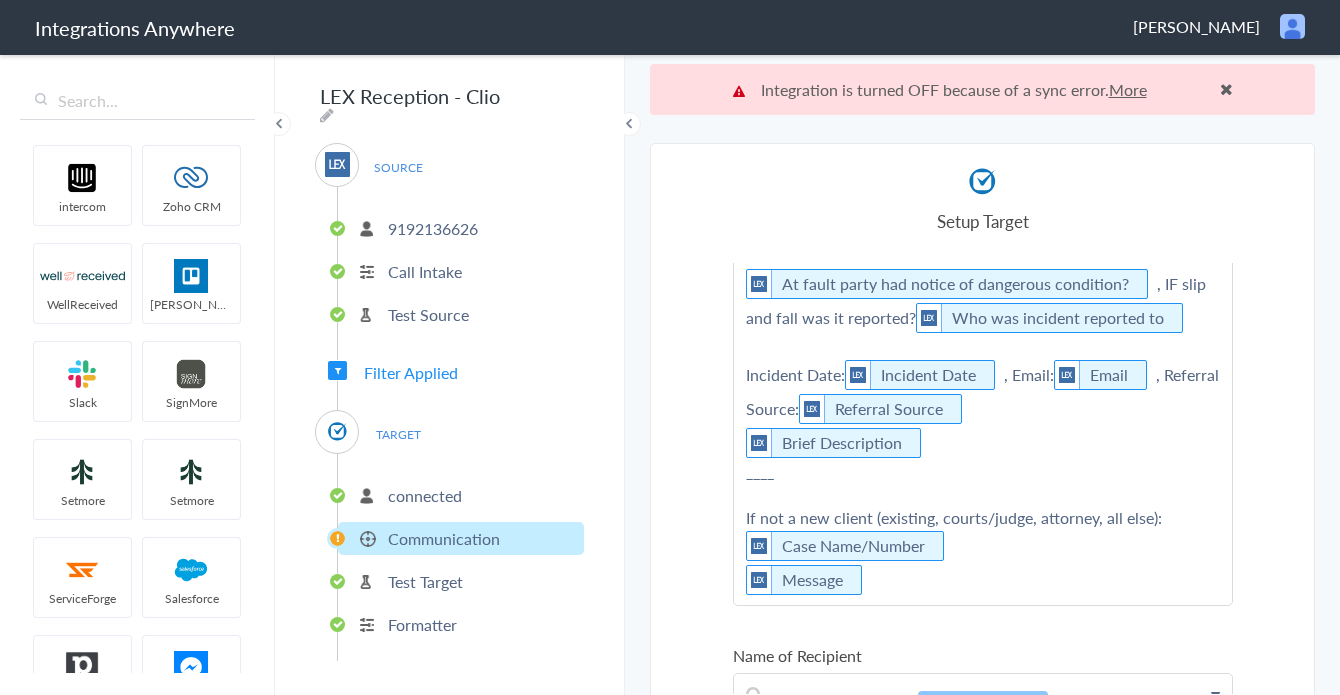 scroll, scrollTop: 954, scrollLeft: 0, axis: vertical 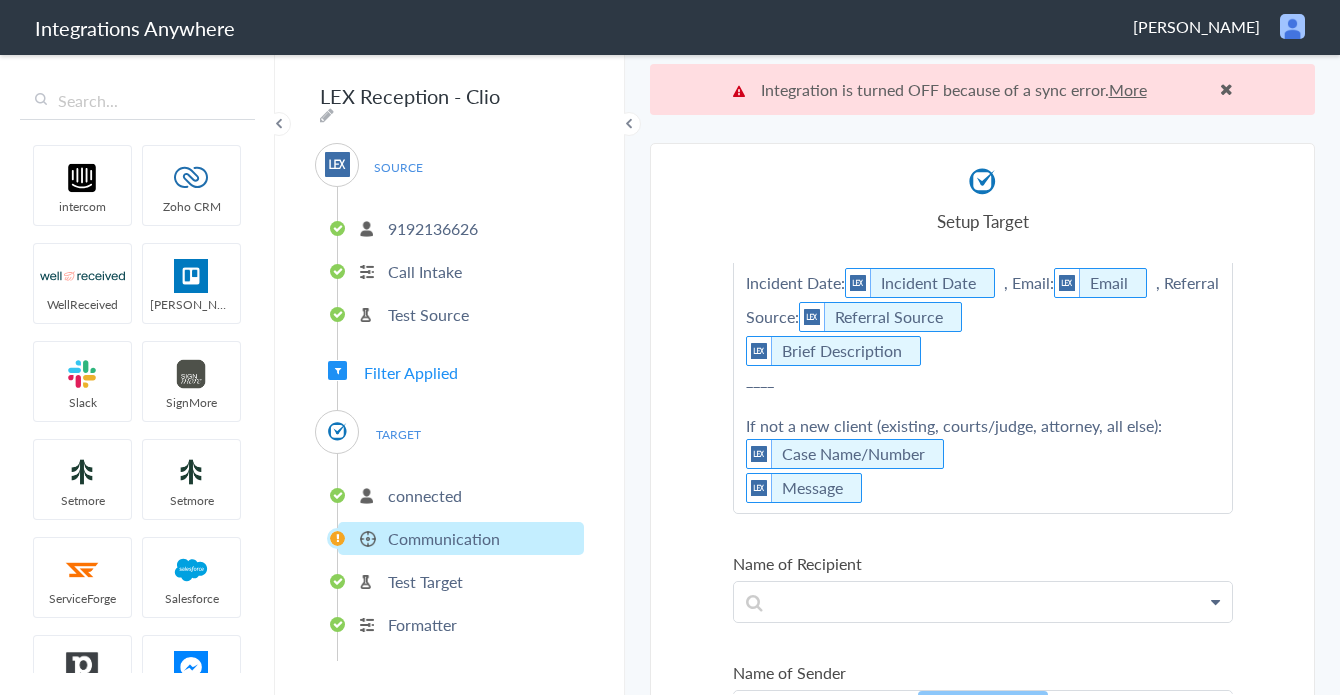 click on "connected" at bounding box center (461, 495) 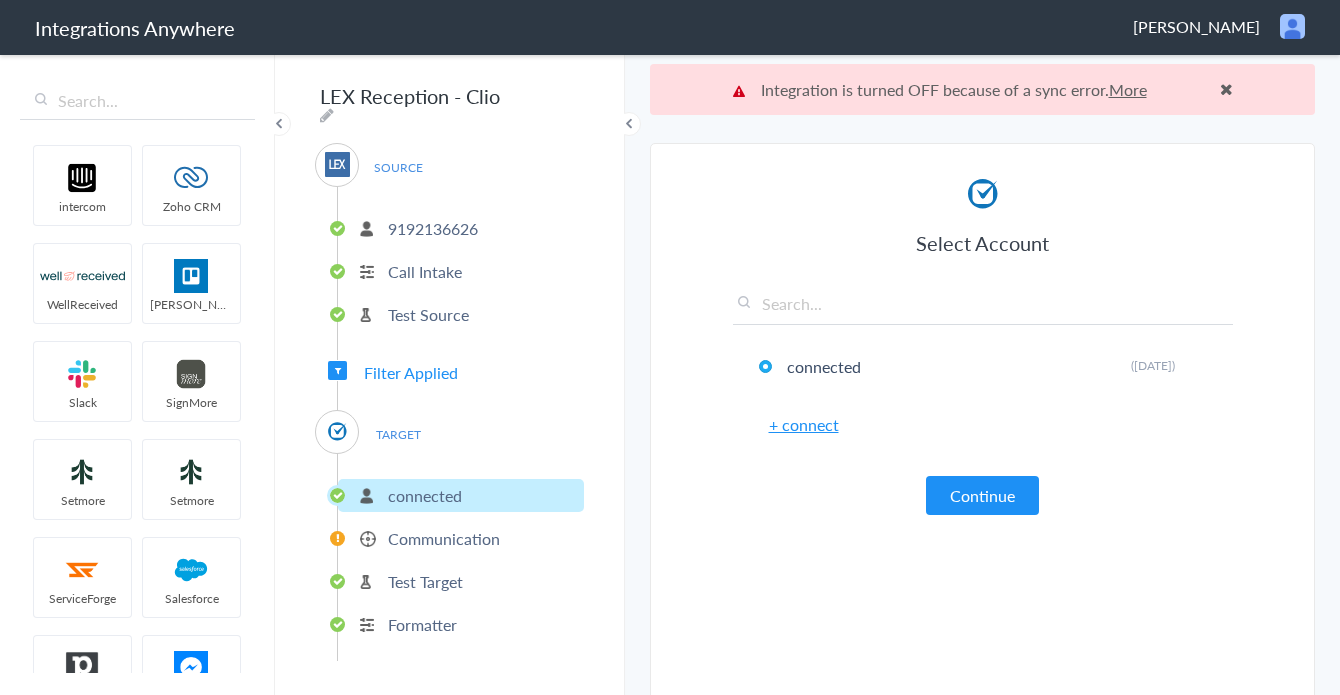 click on "TARGET" at bounding box center [398, 434] 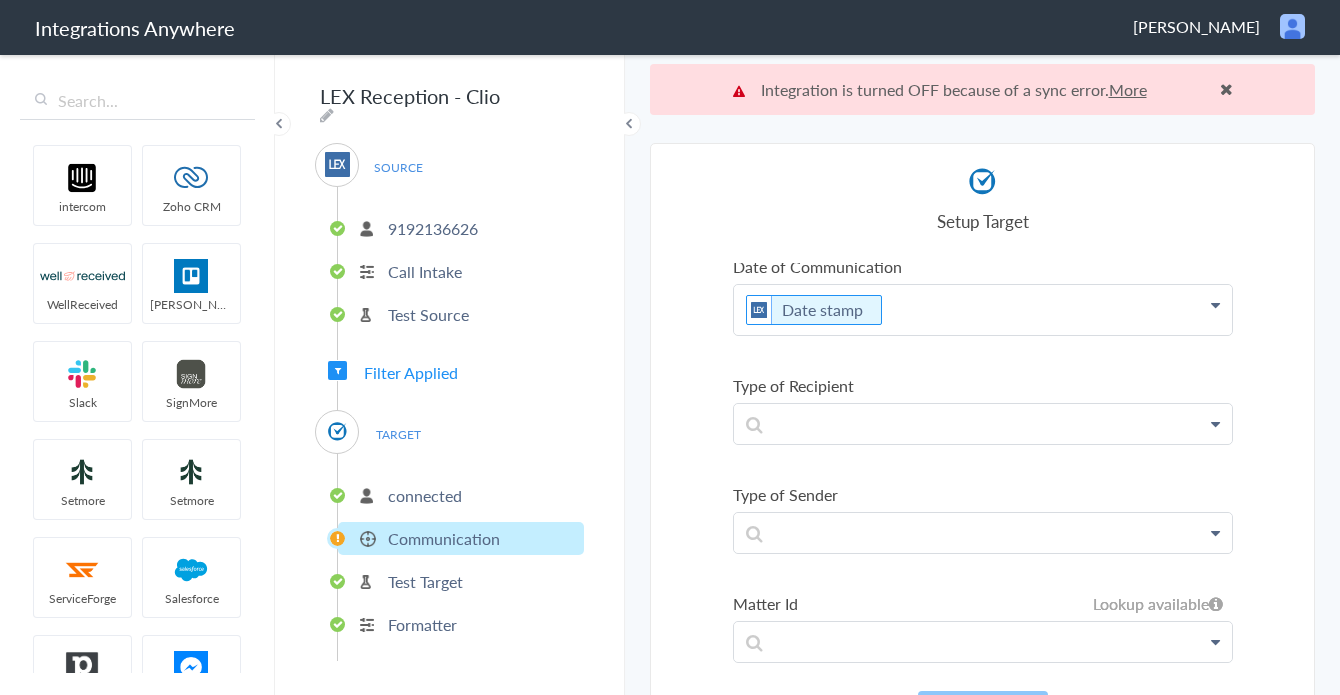 scroll, scrollTop: 1476, scrollLeft: 0, axis: vertical 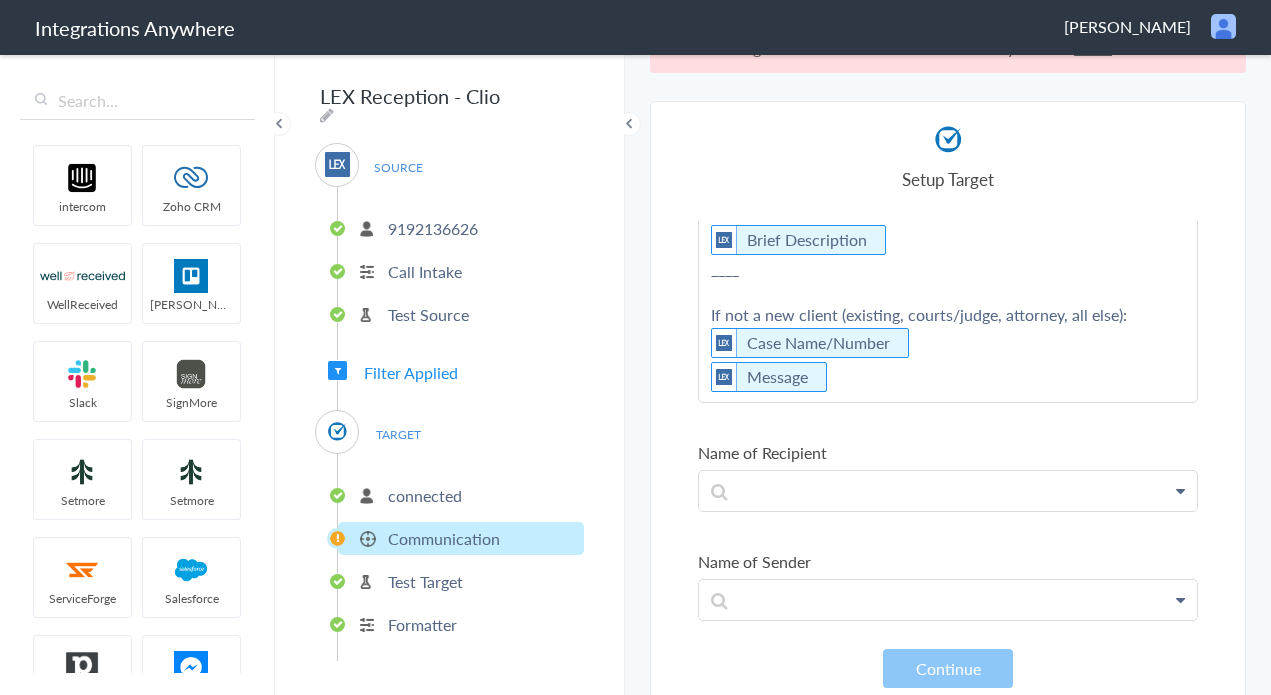 click on "Call Type:  Call Type      If new client: Case Type -  Case Types   Specify Case Type      If Employment: Employer Name -  Employer Name    , Issue Reported to -   Who has issue been reported?    , employment status -  Employment Status      IF PI: Type of incident -  Type of Incident   Specify Type of incident    , Incident Location -  Incident Location    , Injury Involved and if so injury description -  Injured as a result of accident   Brief Description of Injuries    , If MVA does caller have insurance?  Has auto insurance   Callers Insurance Company Name    , If MVA does other party have insurance -  Other party has auto insurance   Other Party's Insurance Company Name    , IF MVA who at fault?  Who is at fault    , If slip and fall other side had notice of conditions?  At fault party had notice of dangerous condition?    , IF slip and fall was it reported?  Who was incident reported to      Incident Date:  Incident Date    , Email:  Email    , Referral Source:  Referral Source" at bounding box center [948, -747] 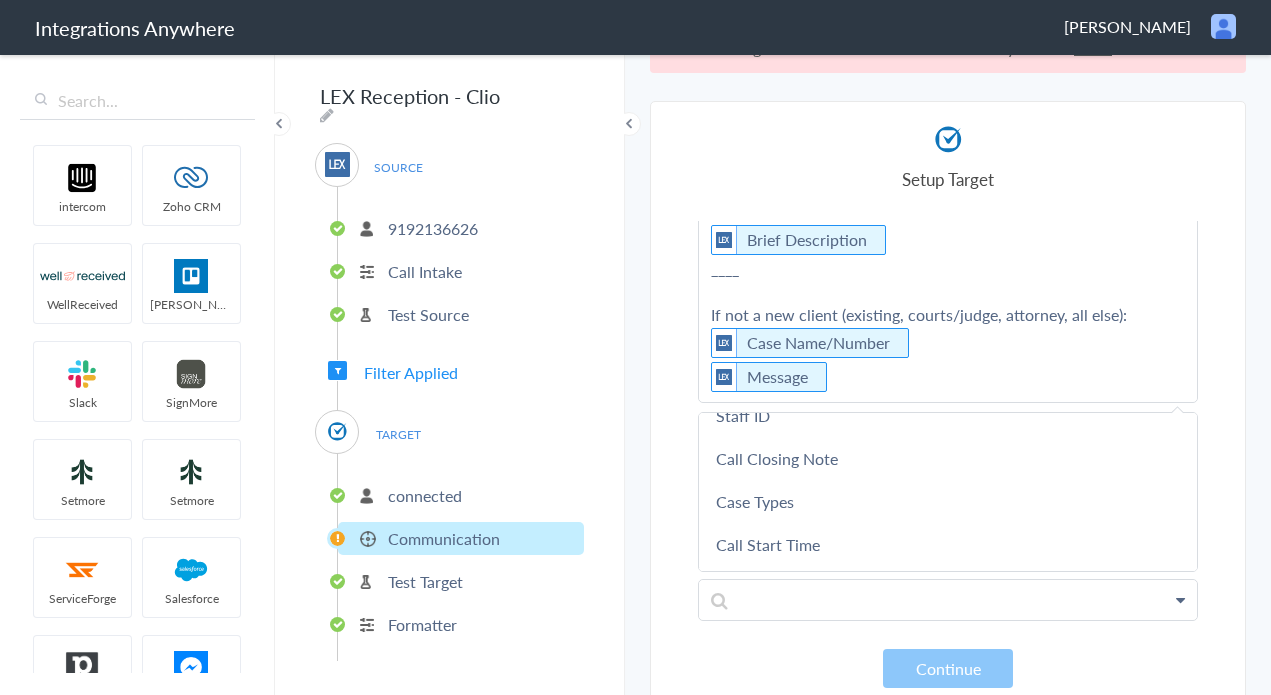 scroll, scrollTop: 986, scrollLeft: 0, axis: vertical 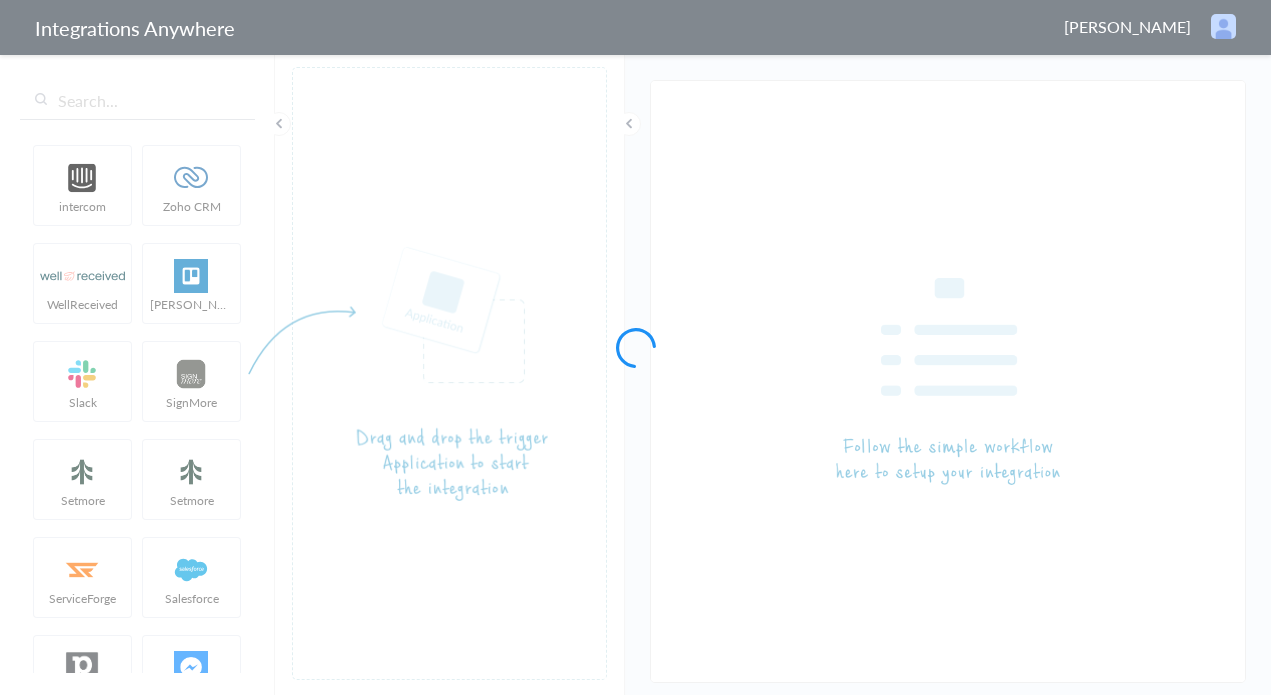 type on "LEX Reception - Clio" 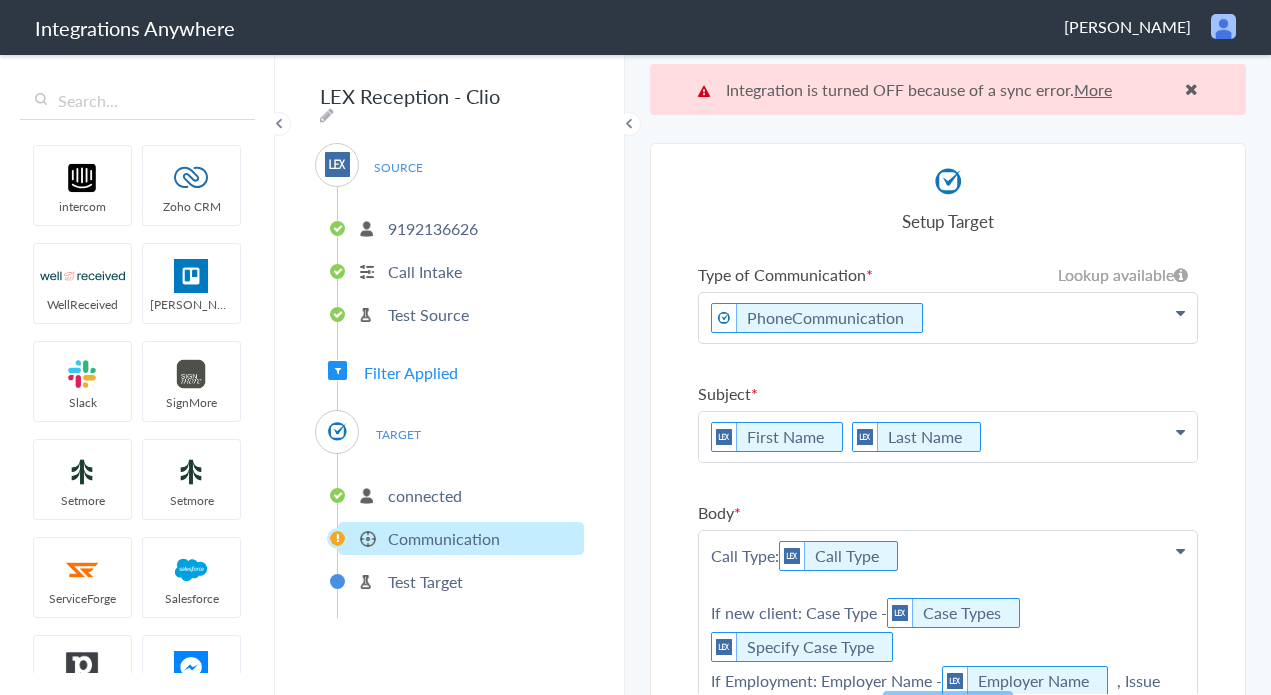 click on "More" at bounding box center (1093, 89) 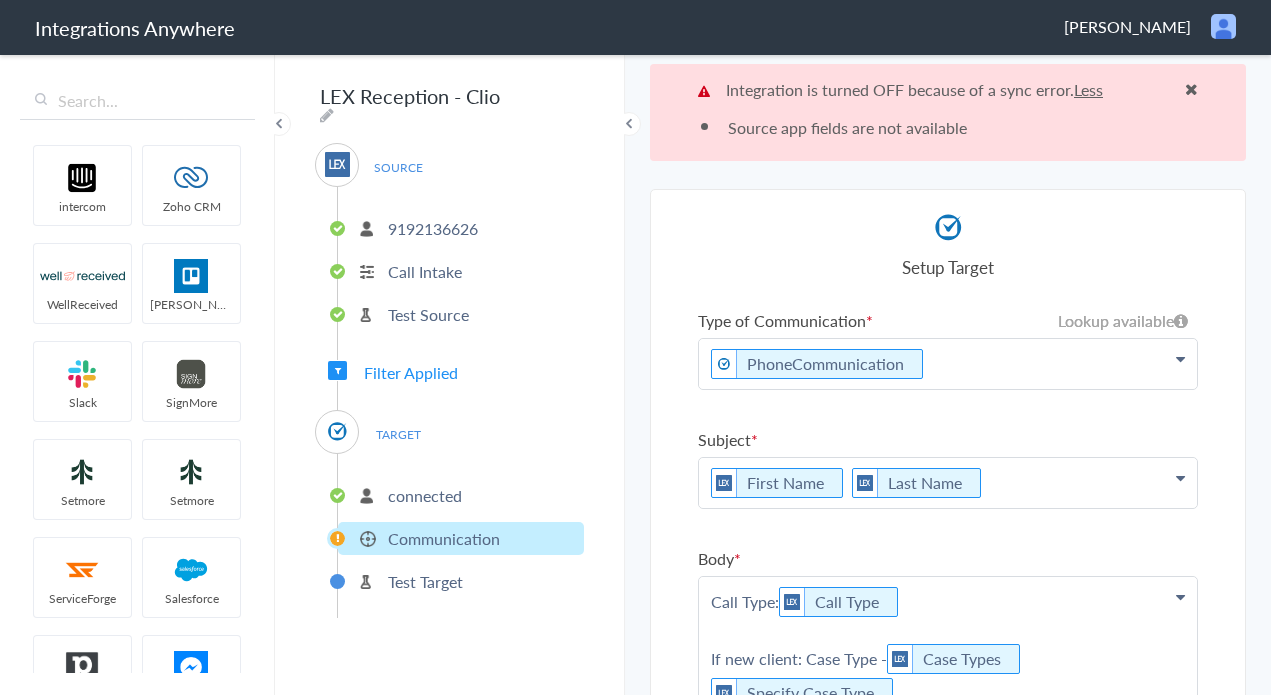 click on "Less" at bounding box center (1088, 89) 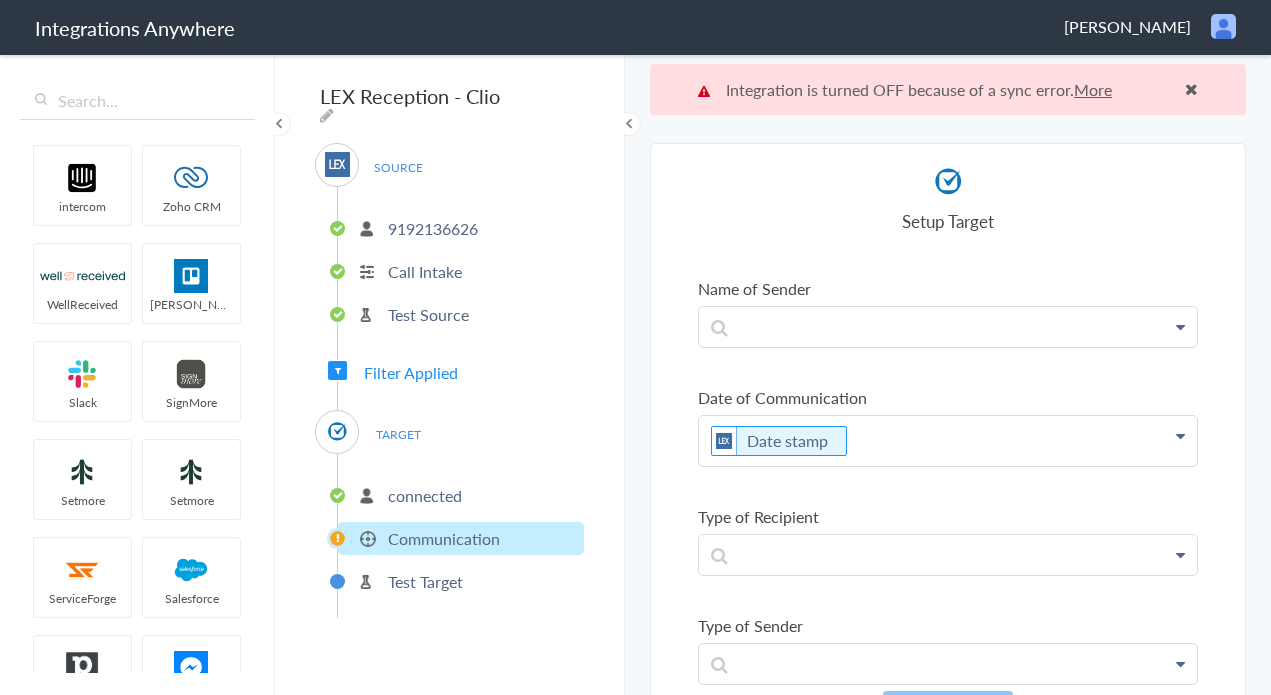 scroll, scrollTop: 1476, scrollLeft: 0, axis: vertical 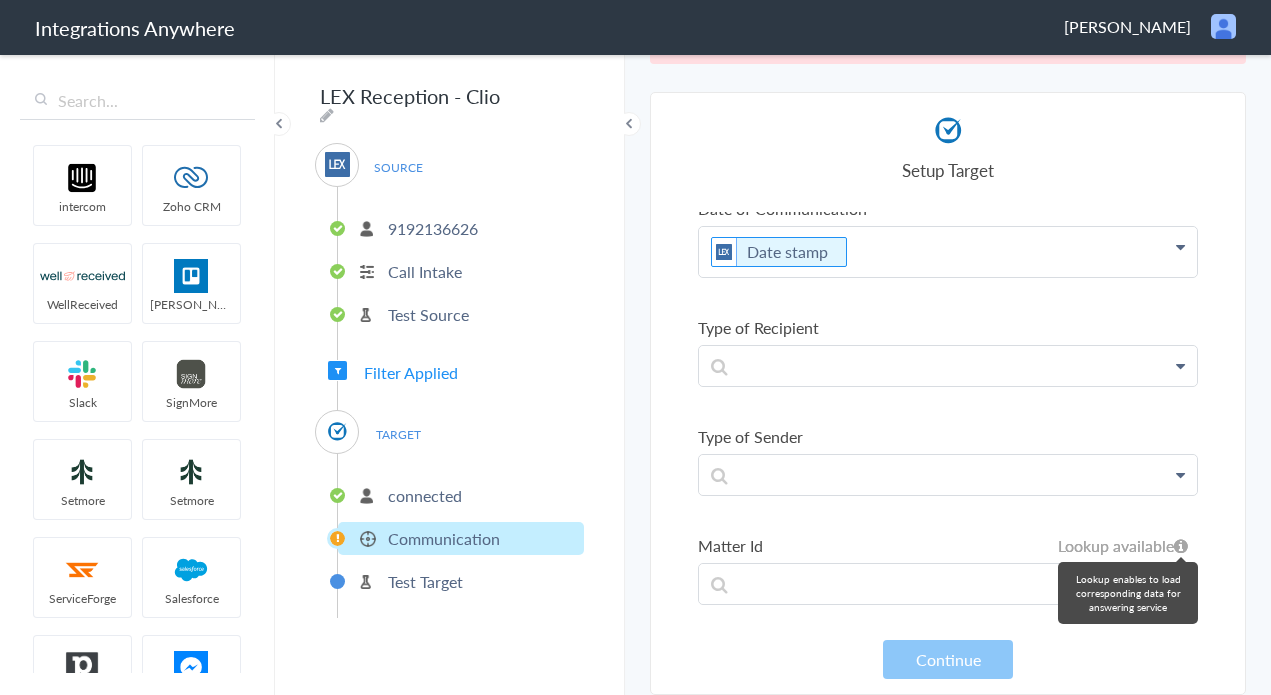 click at bounding box center (1181, -1252) 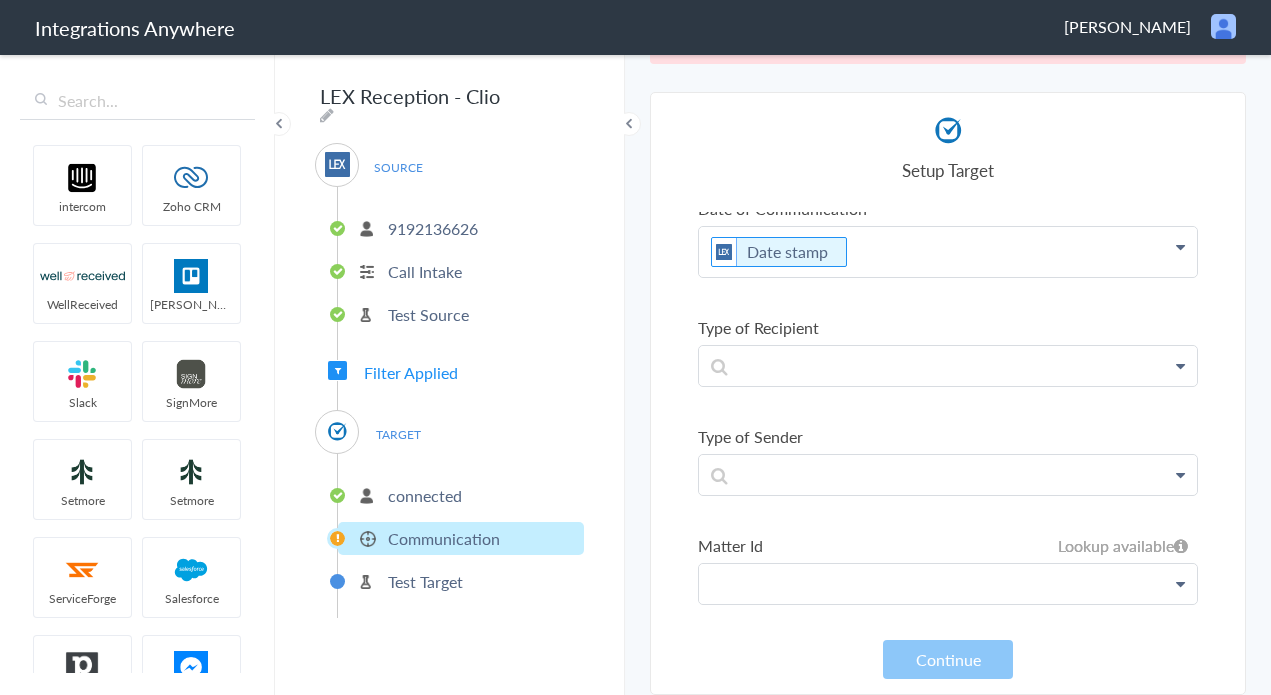 click at bounding box center [948, -1209] 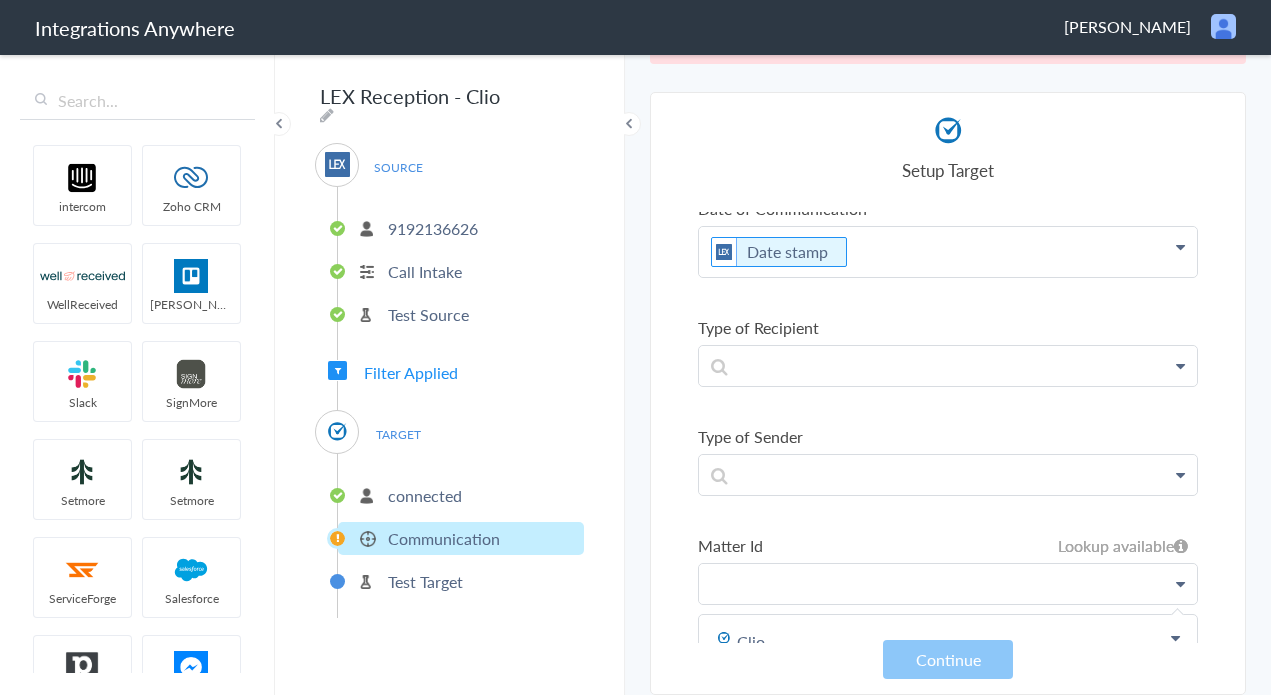 scroll, scrollTop: 1542, scrollLeft: 0, axis: vertical 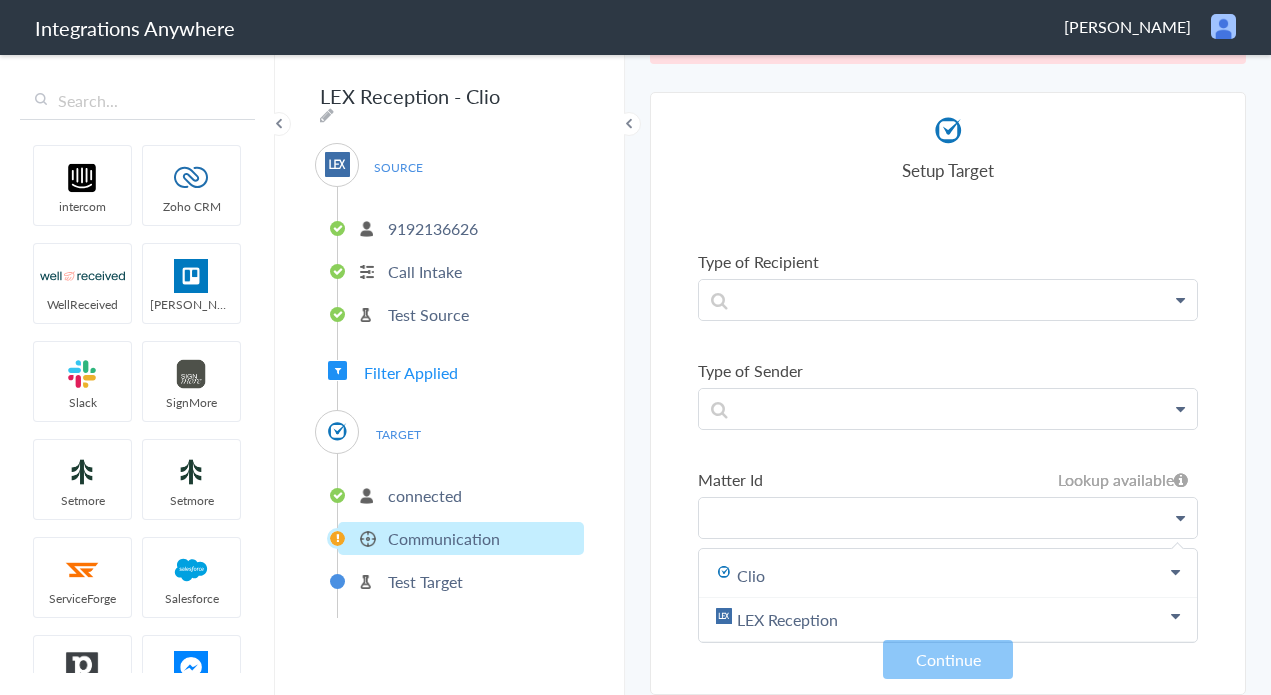 click at bounding box center (948, 517) 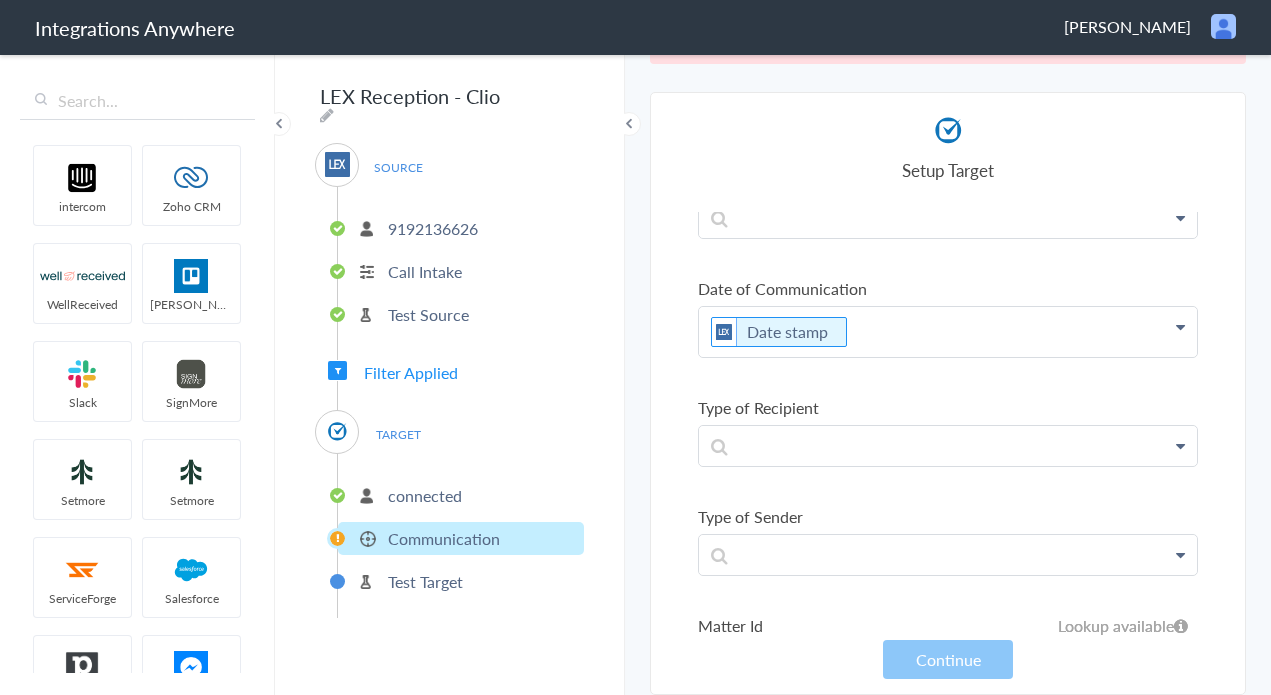 scroll, scrollTop: 1382, scrollLeft: 0, axis: vertical 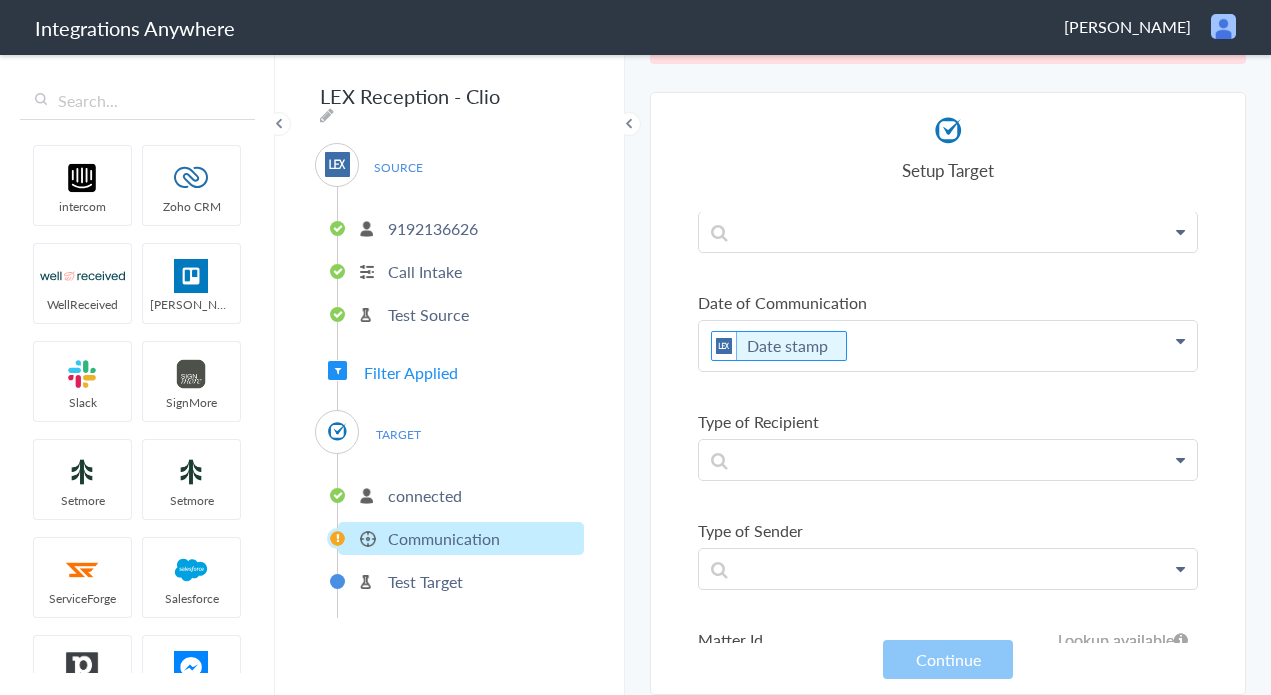 click at bounding box center [1180, -1120] 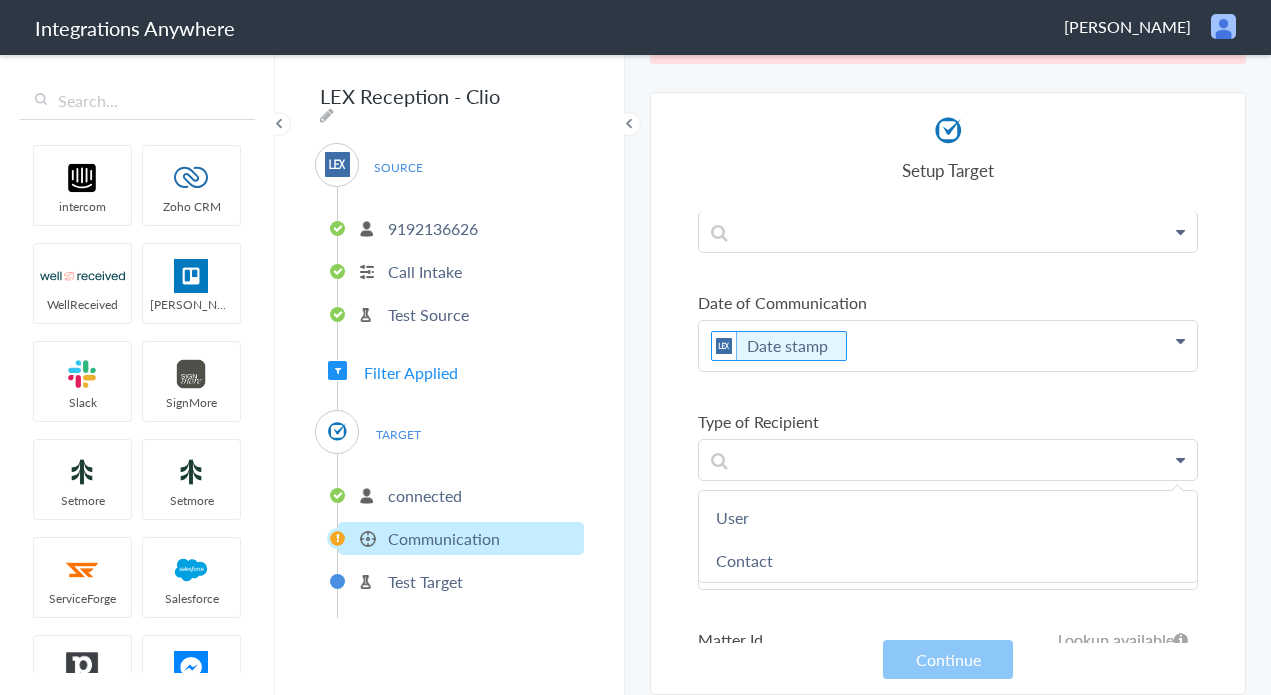 click on "Type of Recipient" at bounding box center (948, 421) 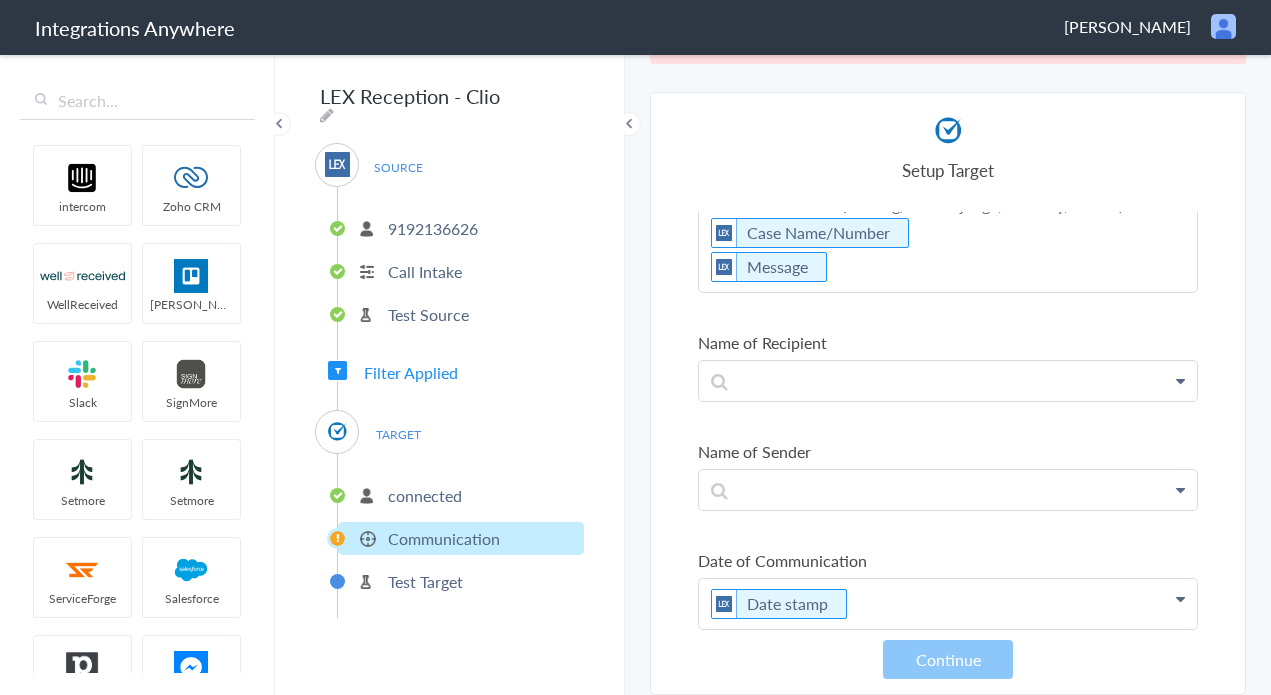 scroll, scrollTop: 1075, scrollLeft: 0, axis: vertical 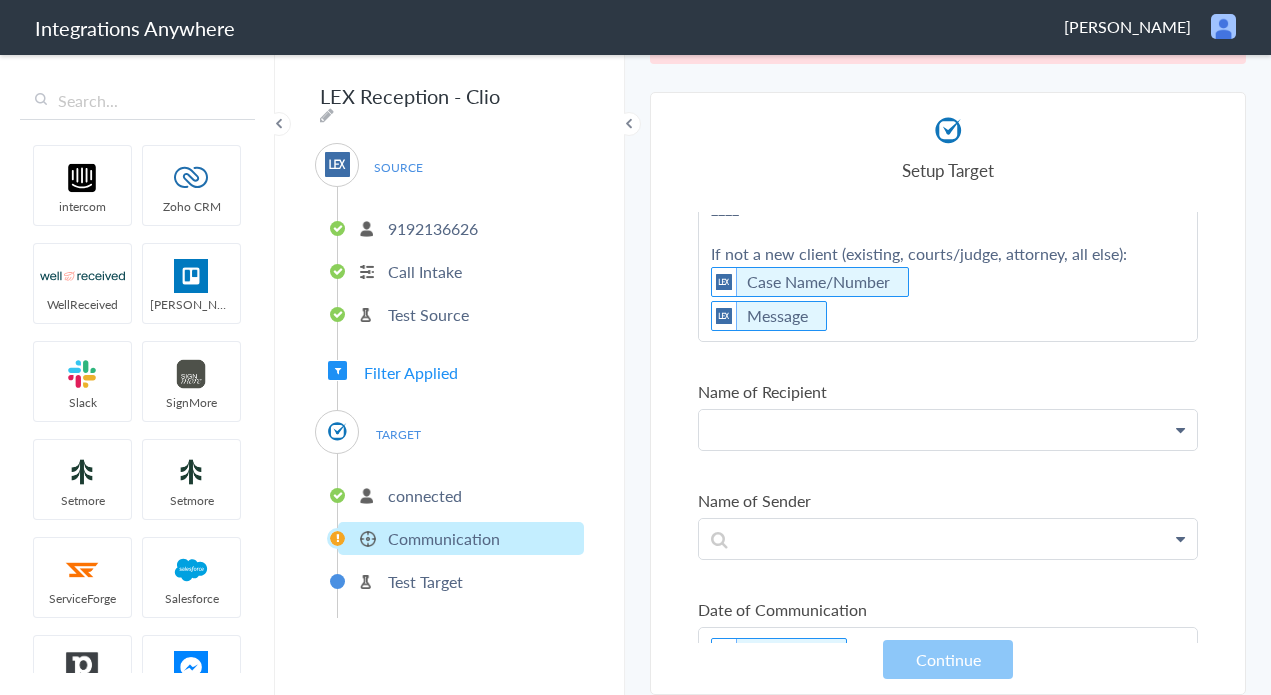 click at bounding box center [948, -808] 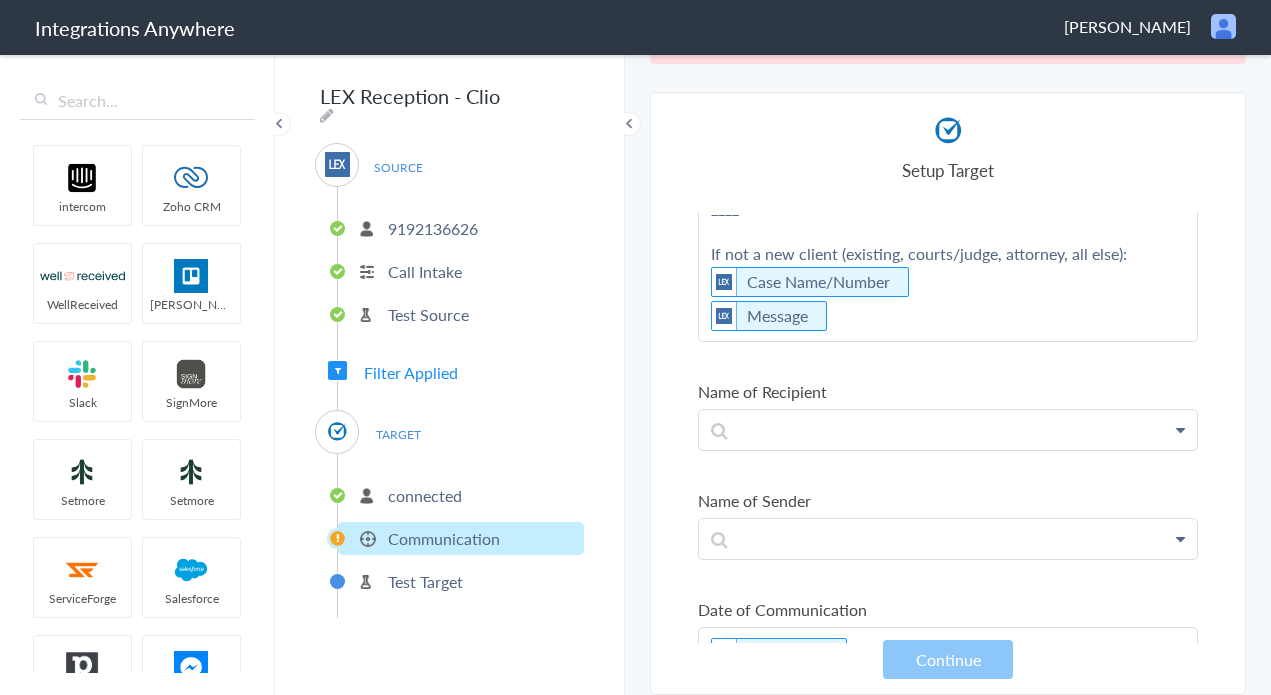 click at bounding box center (1180, -813) 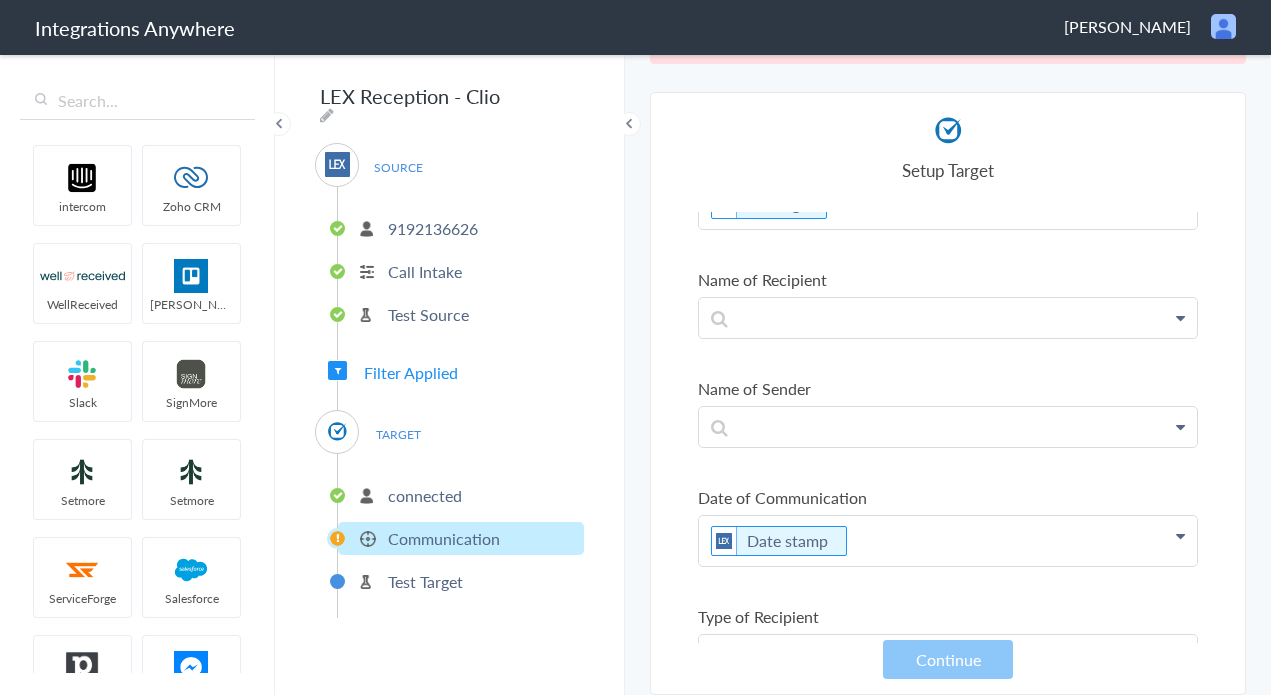 scroll, scrollTop: 1307, scrollLeft: 0, axis: vertical 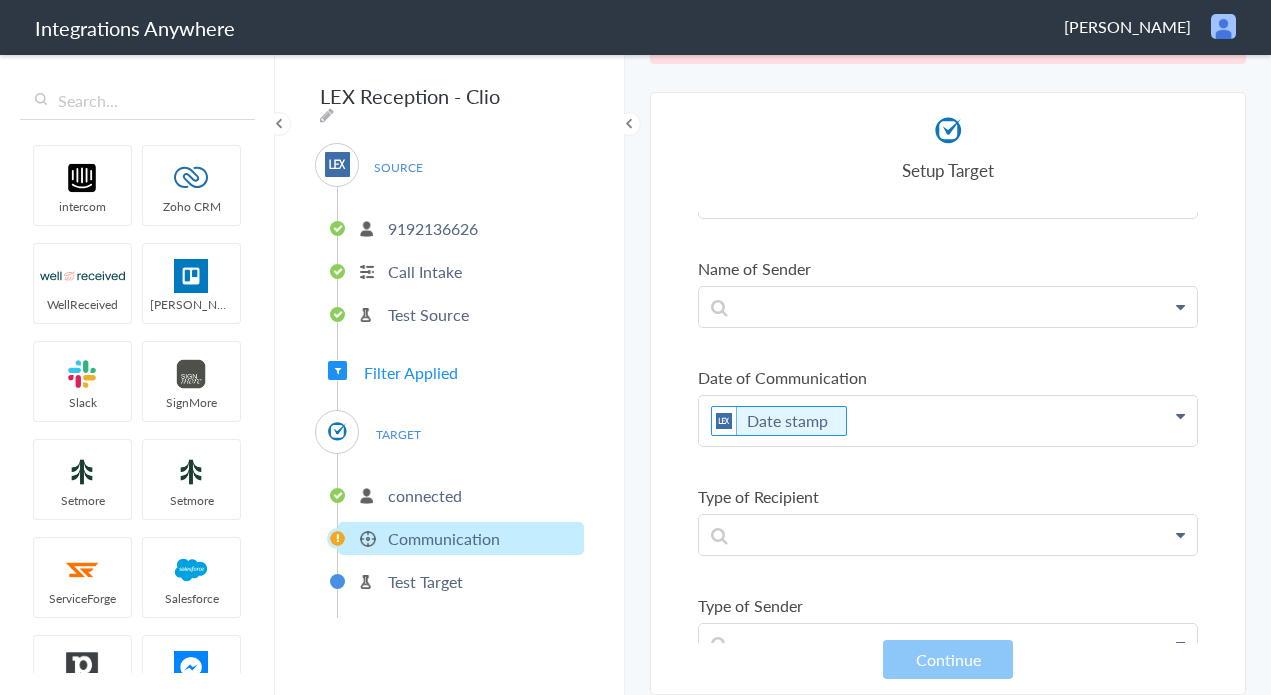click at bounding box center [1180, -1045] 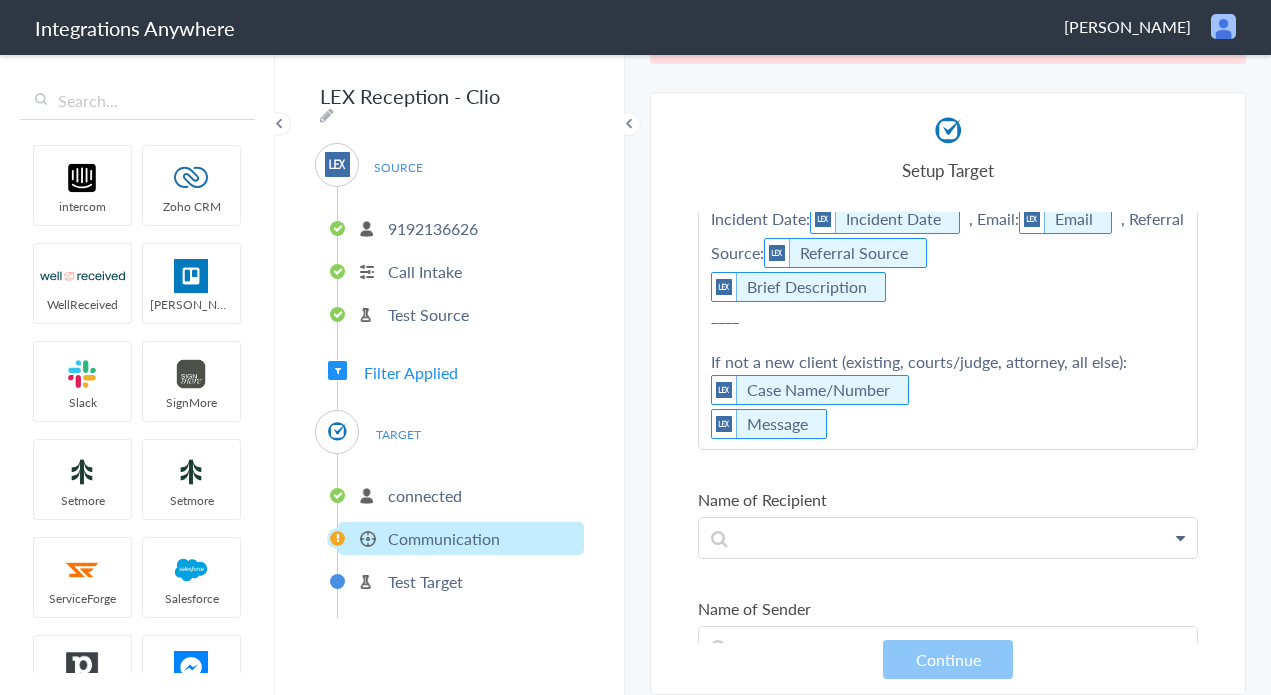 scroll, scrollTop: 922, scrollLeft: 0, axis: vertical 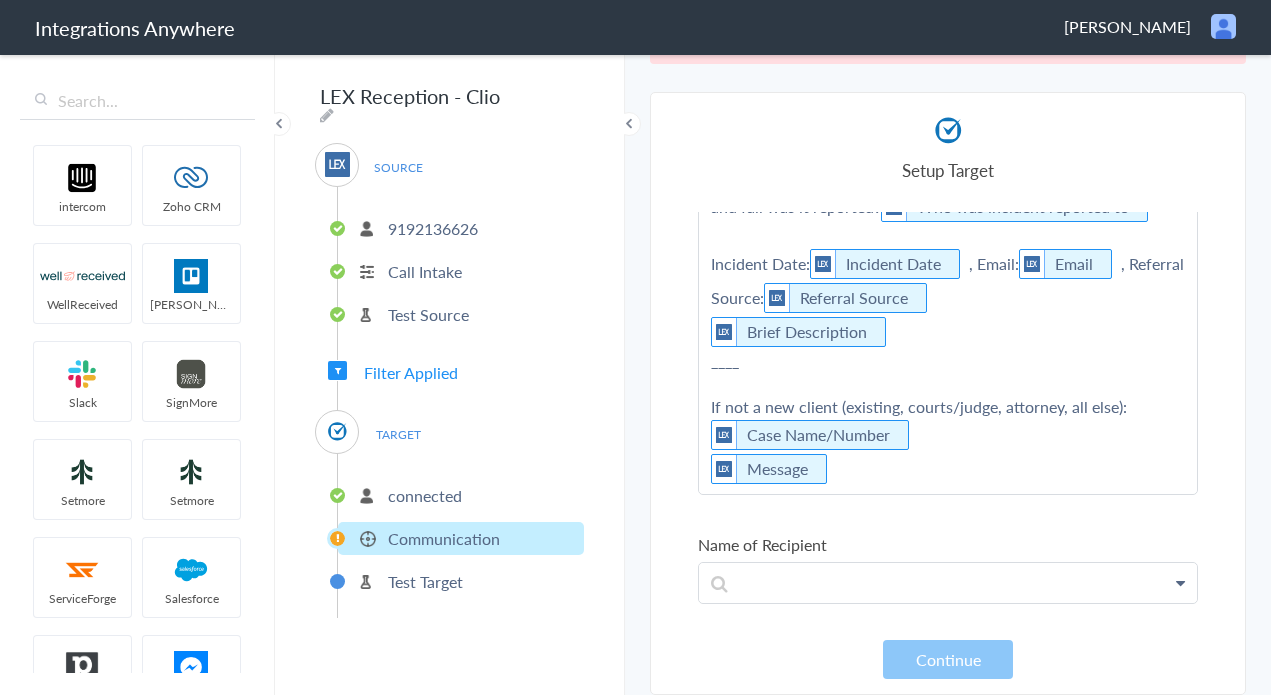 click on "Call Type:  Call Type      If new client: Case Type -  Case Types   Specify Case Type      If Employment: Employer Name -  Employer Name    , Issue Reported to -   Who has issue been reported?    , employment status -  Employment Status      IF PI: Type of incident -  Type of Incident   Specify Type of incident    , Incident Location -  Incident Location    , Injury Involved and if so injury description -  Injured as a result of accident   Brief Description of Injuries    , If MVA does caller have insurance?  Has auto insurance   Callers Insurance Company Name    , If MVA does other party have insurance -  Other party has auto insurance   Other Party's Insurance Company Name    , IF MVA who at fault?  Who is at fault    , If slip and fall other side had notice of conditions?  At fault party had notice of dangerous condition?    , IF slip and fall was it reported?  Who was incident reported to      Incident Date:  Incident Date    , Email:  Email    , Referral Source:  Referral Source" at bounding box center (948, -655) 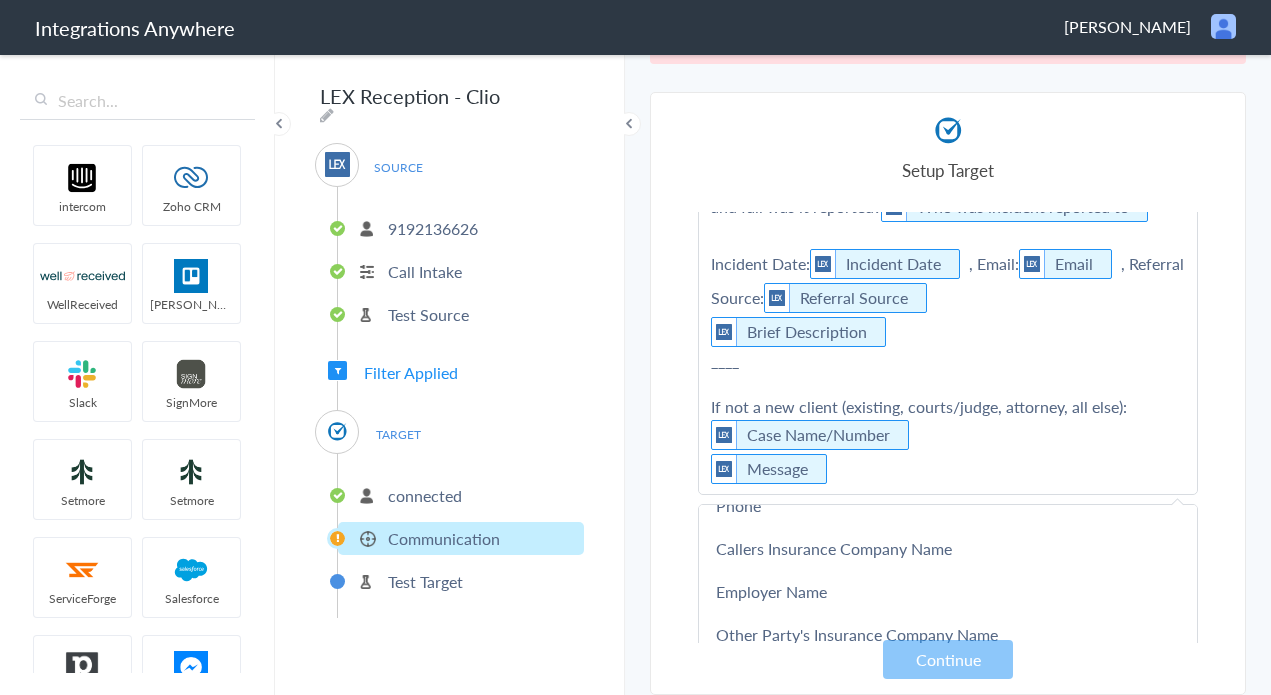 scroll, scrollTop: 167, scrollLeft: 0, axis: vertical 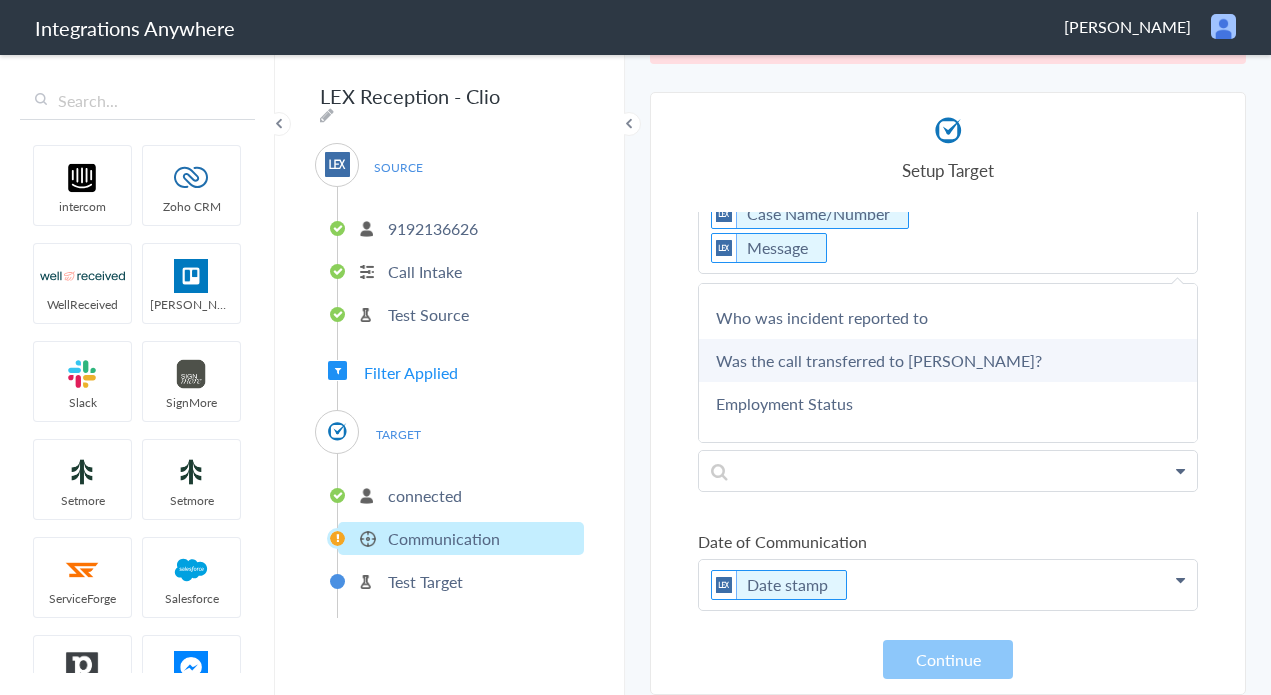 click on "Was the call transferred to Kathy Lerner?" at bounding box center (0, 0) 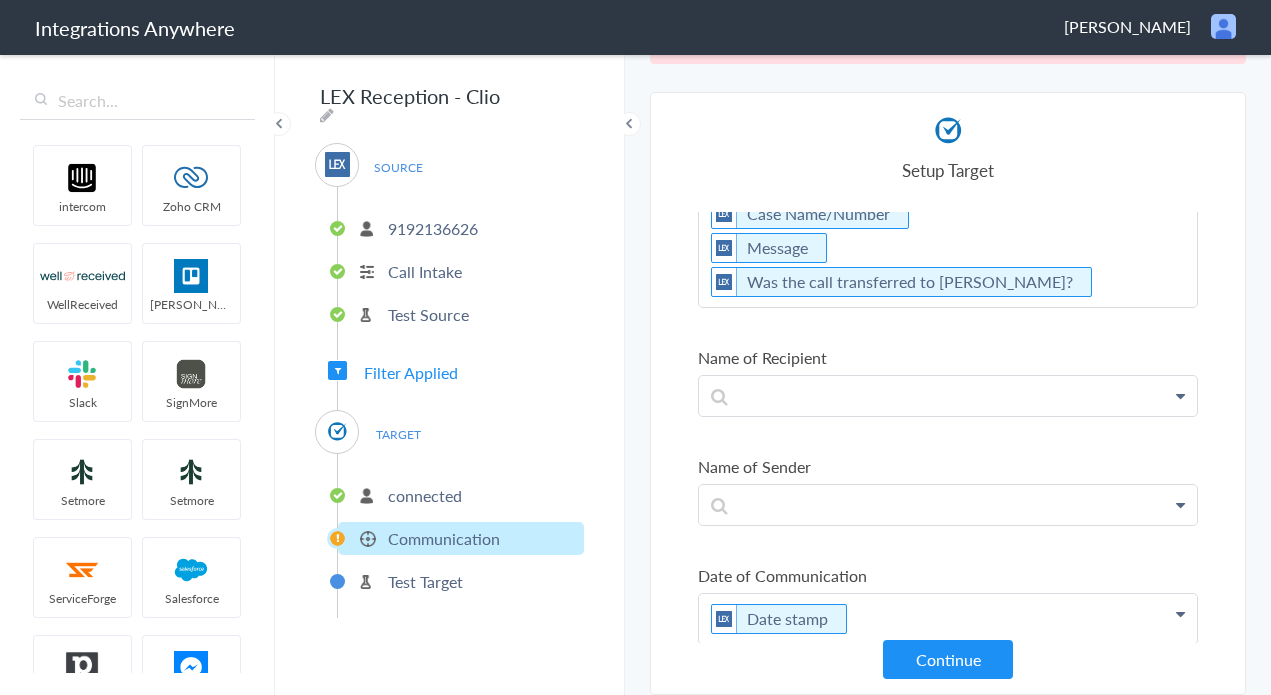 scroll, scrollTop: 1007, scrollLeft: 0, axis: vertical 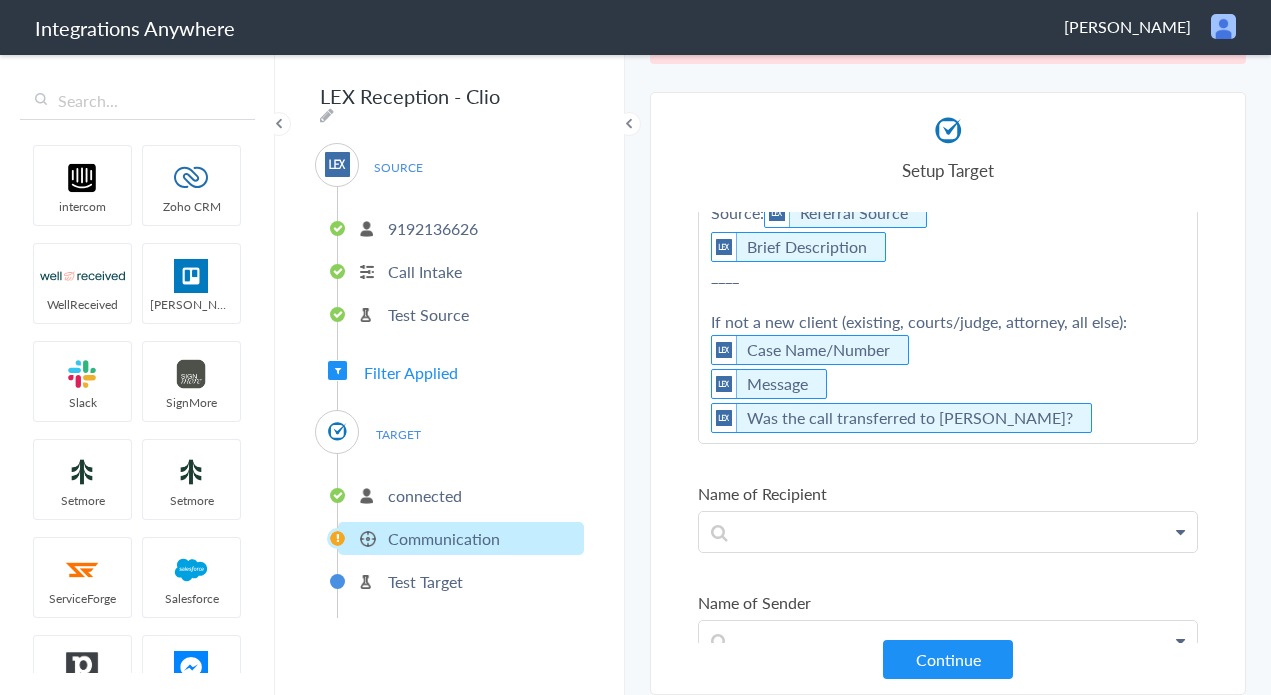 click on "Call Type:  Call Type      If new client: Case Type -  Case Types   Specify Case Type      If Employment: Employer Name -  Employer Name    , Issue Reported to -   Who has issue been reported?    , employment status -  Employment Status      IF PI: Type of incident -  Type of Incident   Specify Type of incident    , Incident Location -  Incident Location    , Injury Involved and if so injury description -  Injured as a result of accident   Brief Description of Injuries    , If MVA does caller have insurance?  Has auto insurance   Callers Insurance Company Name    , If MVA does other party have insurance -  Other party has auto insurance   Other Party's Insurance Company Name    , IF MVA who at fault?  Who is at fault    , If slip and fall other side had notice of conditions?  At fault party had notice of dangerous condition?    , IF slip and fall was it reported?  Who was incident reported to      Incident Date:  Incident Date    , Email:  Email    , Referral Source:  Referral Source" at bounding box center (948, -740) 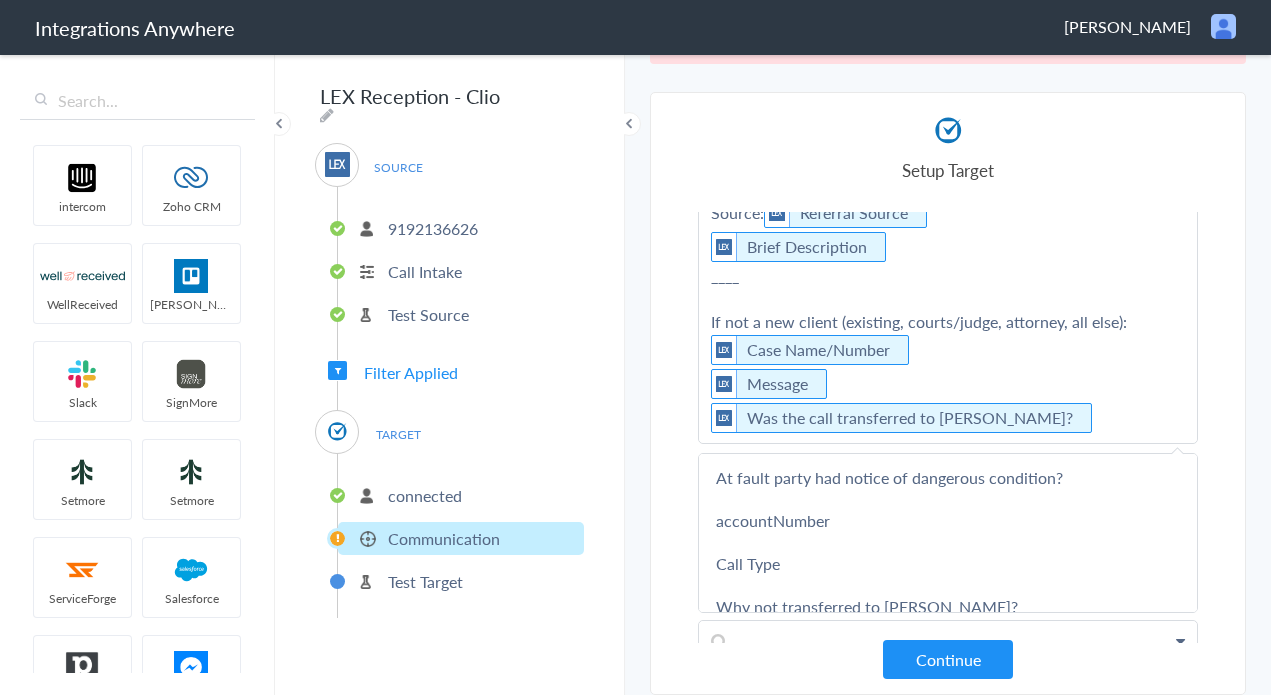 scroll, scrollTop: 1270, scrollLeft: 0, axis: vertical 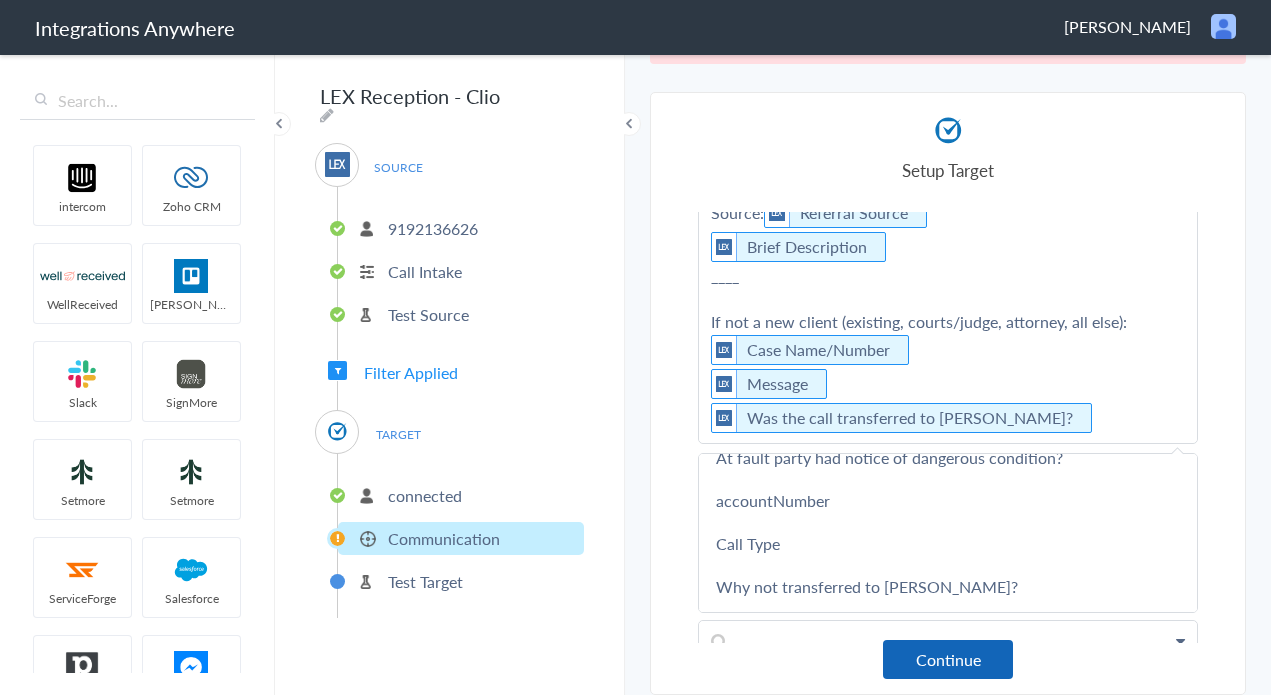 click on "Continue" at bounding box center [948, 659] 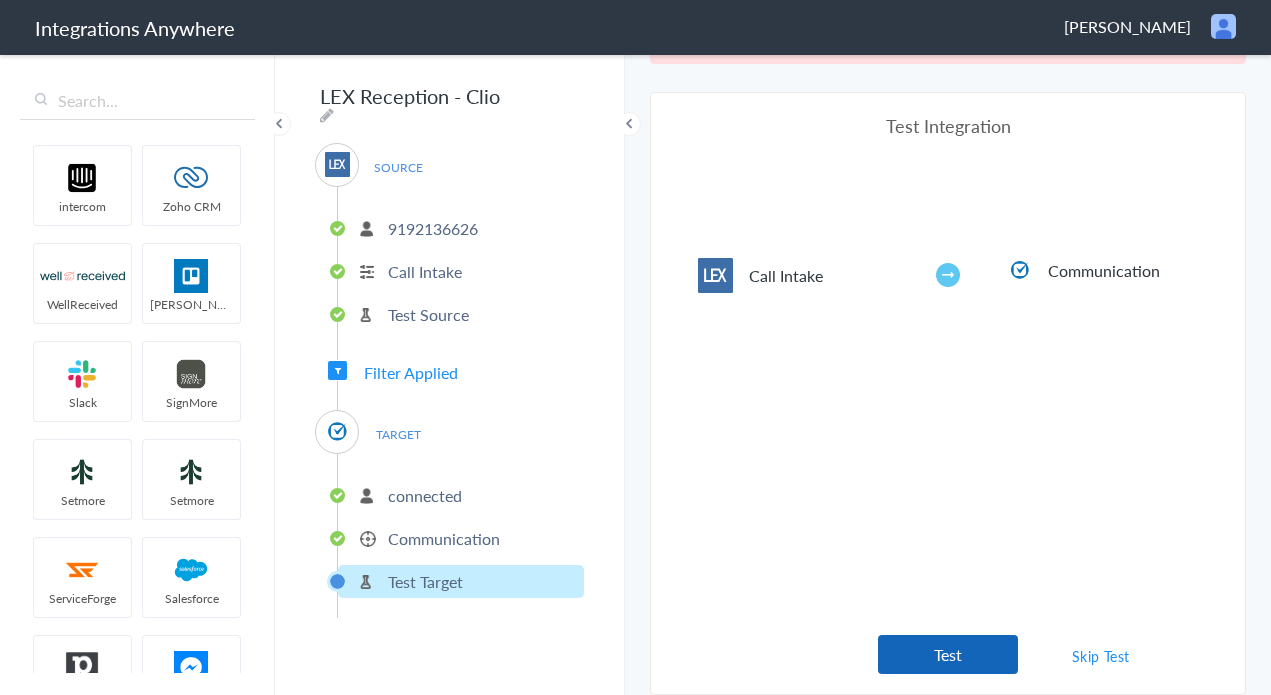 click on "Test" at bounding box center (948, 654) 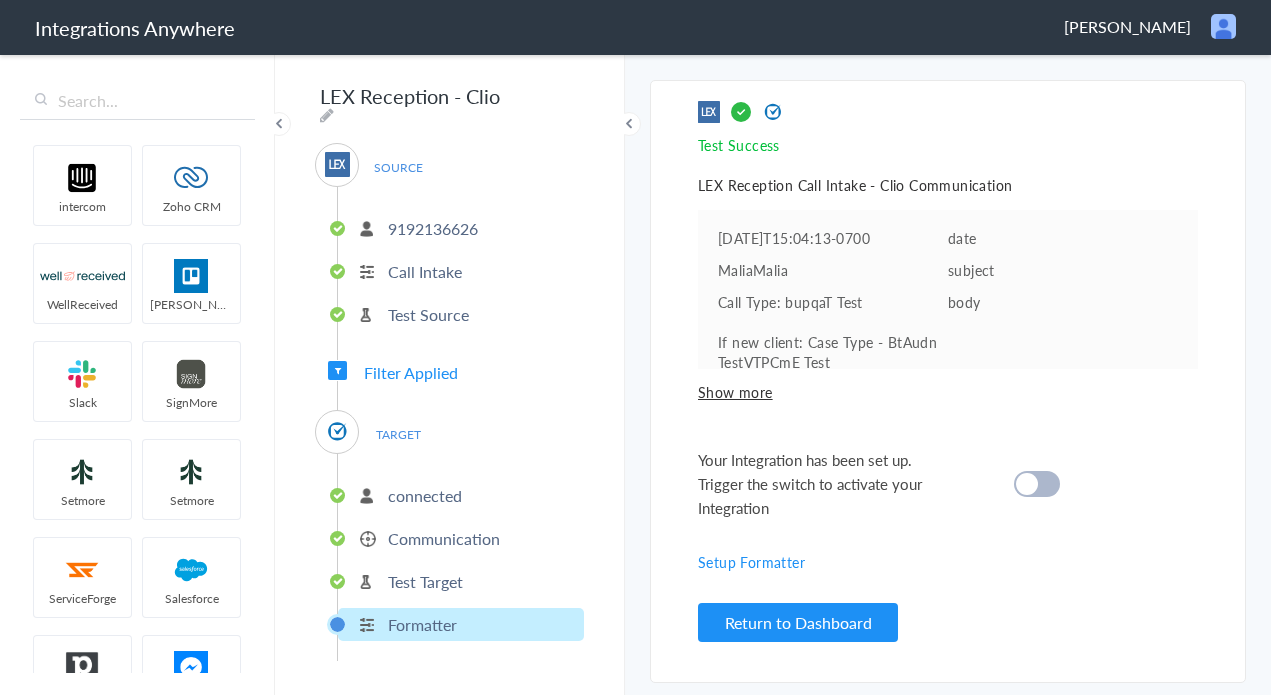 scroll, scrollTop: 0, scrollLeft: 0, axis: both 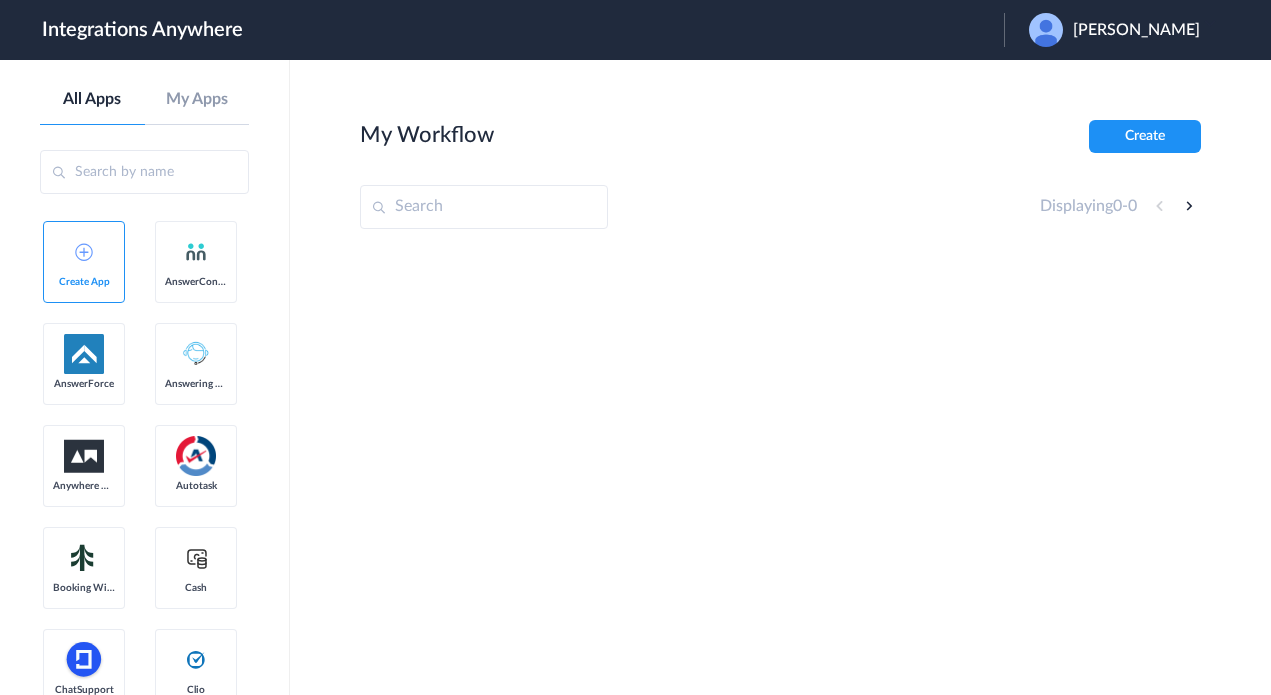 click on "My Workflow
Create" at bounding box center [780, 136] 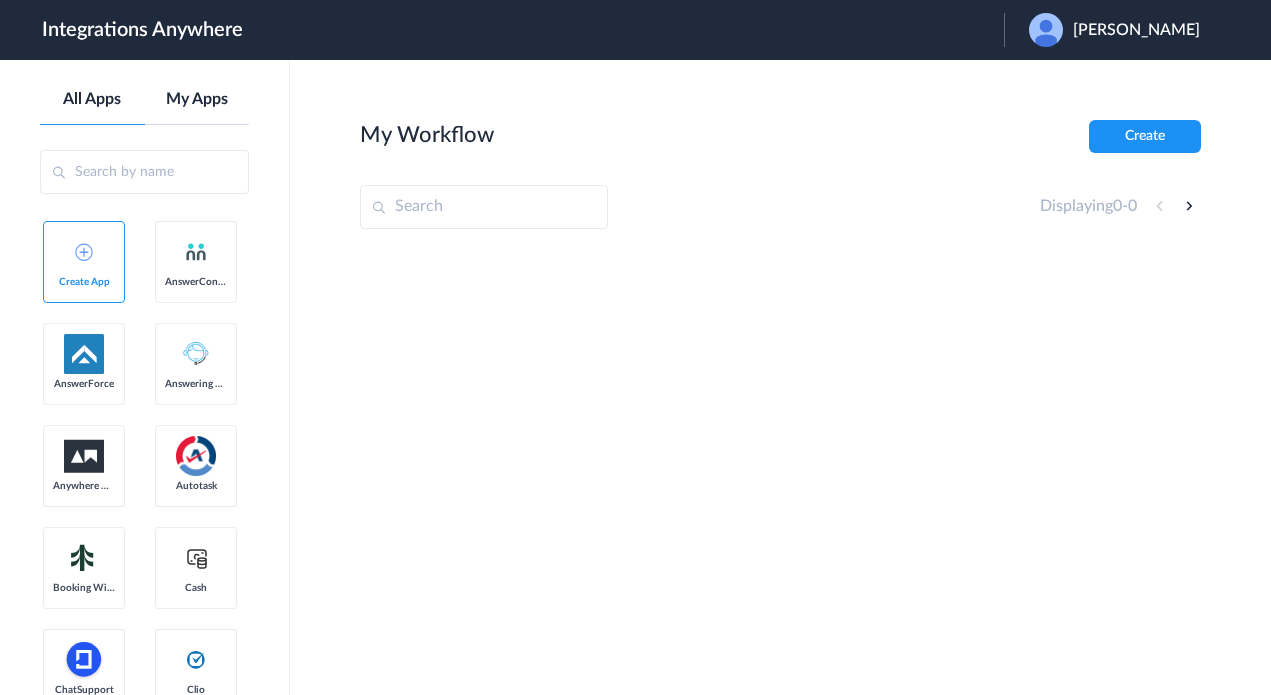 click on "My Apps" at bounding box center [197, 99] 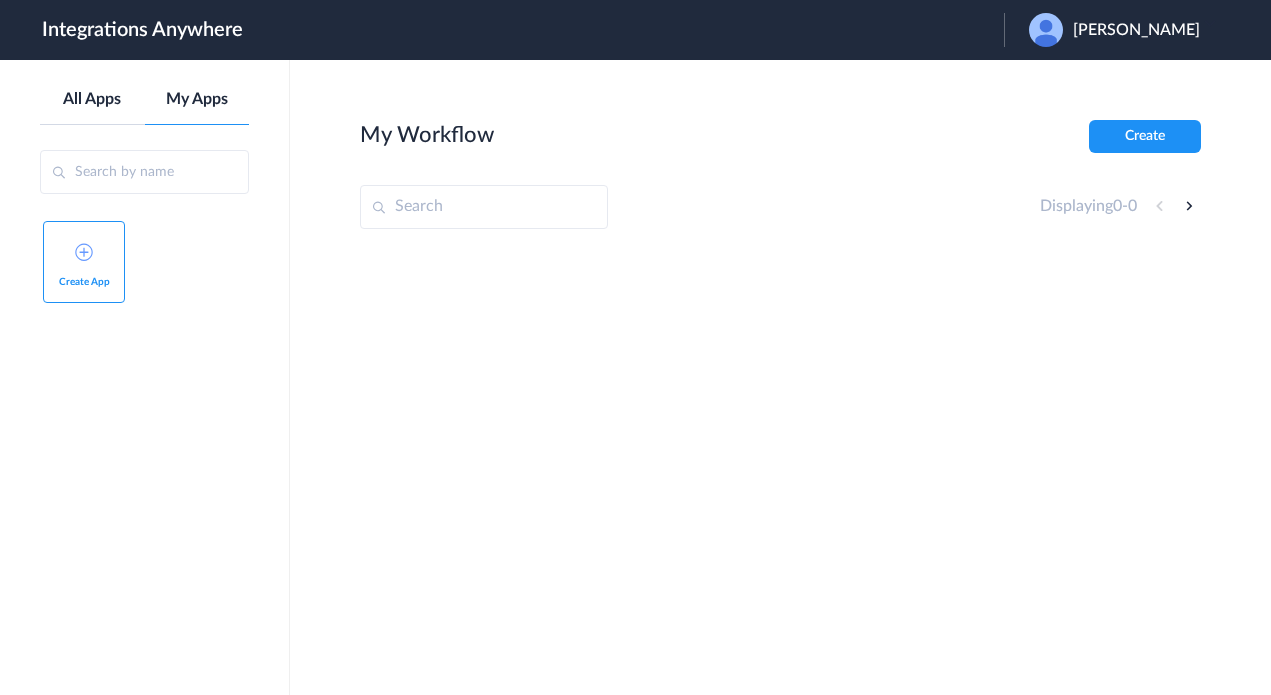 click on "All Apps" at bounding box center (92, 99) 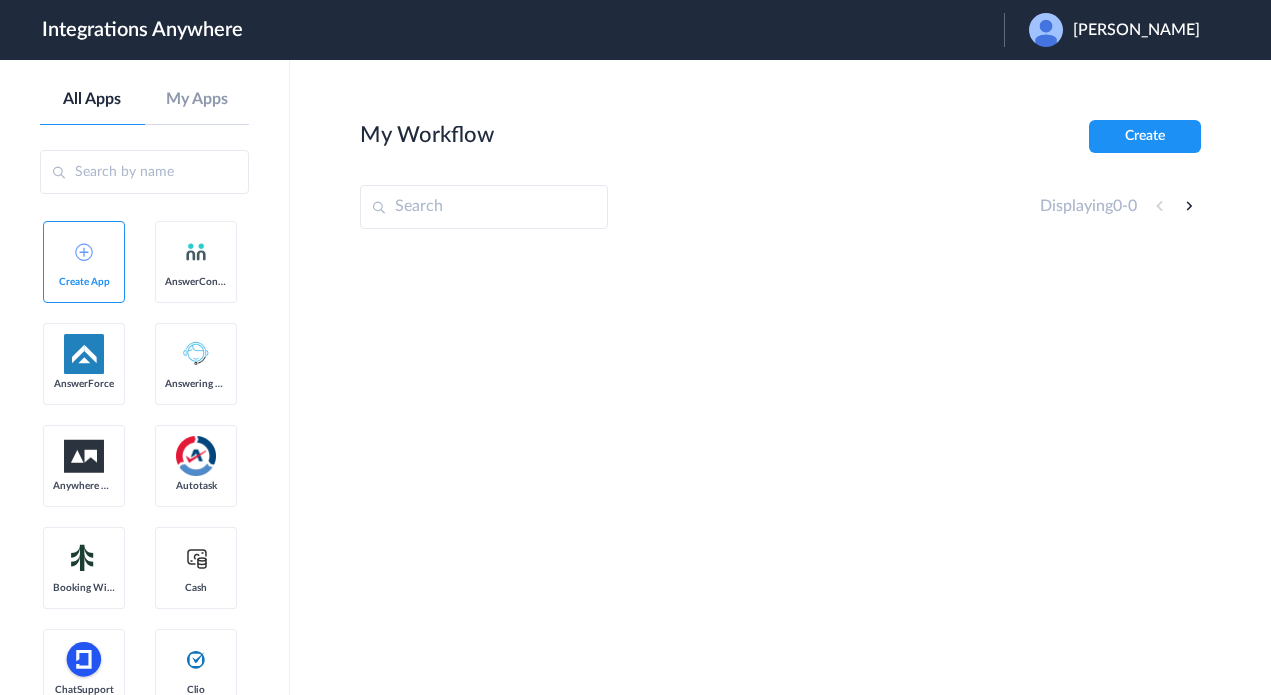 click on "Integrations Anywhere" at bounding box center (142, 30) 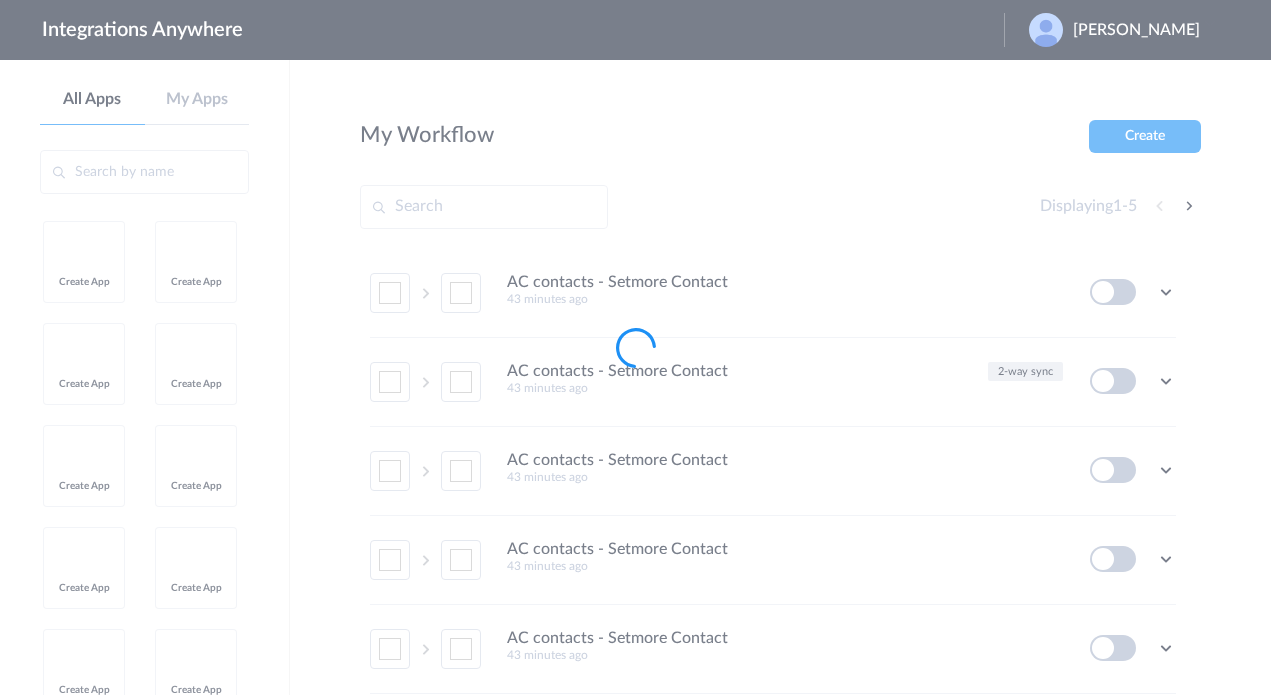 scroll, scrollTop: 0, scrollLeft: 0, axis: both 